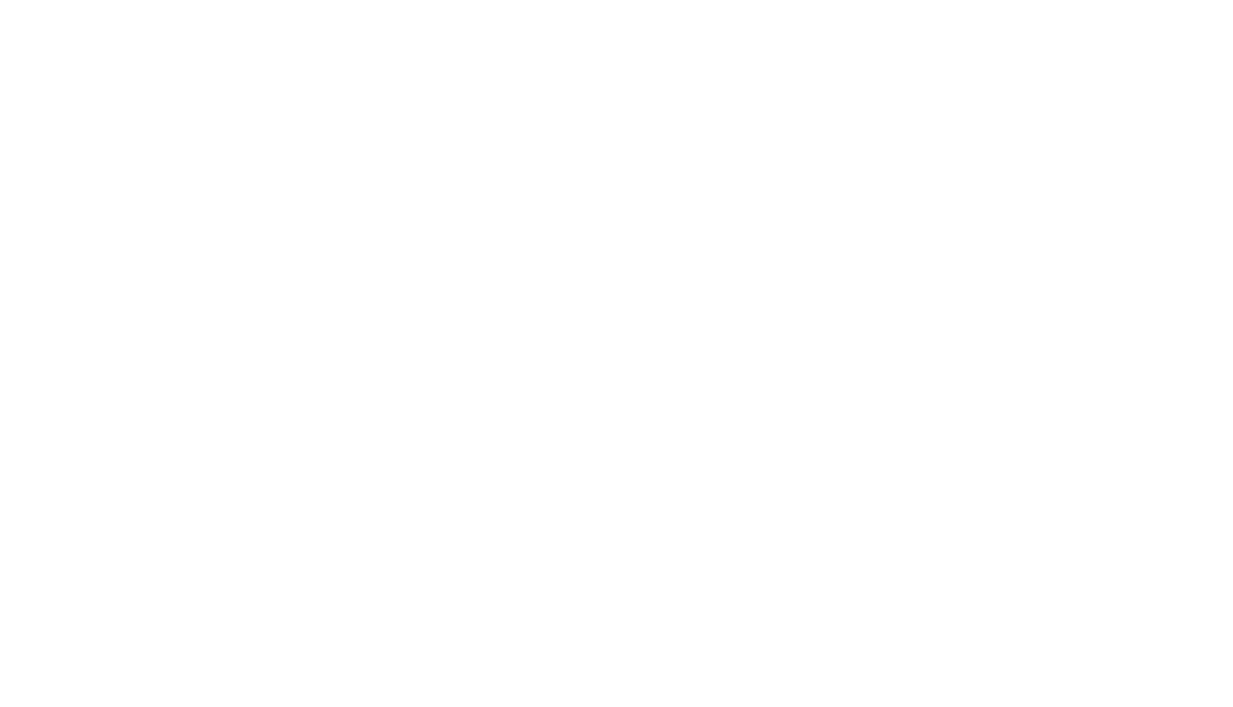 scroll, scrollTop: 0, scrollLeft: 0, axis: both 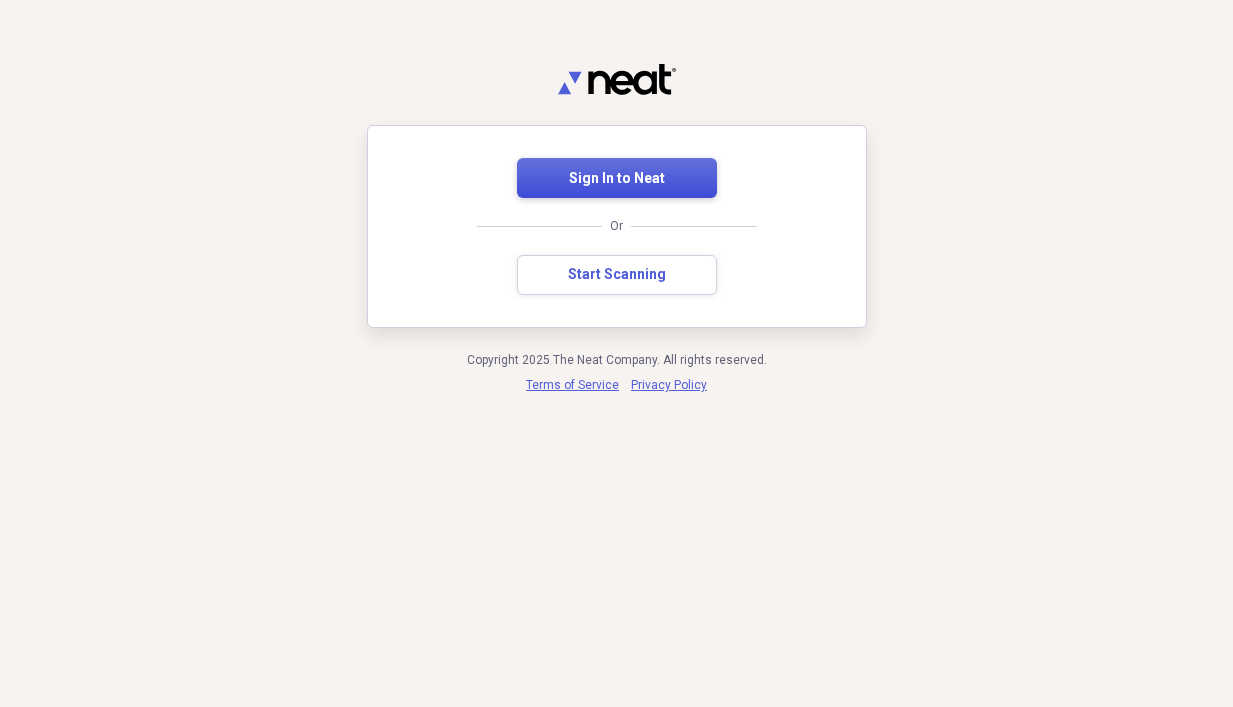 click on "Sign In to Neat" at bounding box center (617, 179) 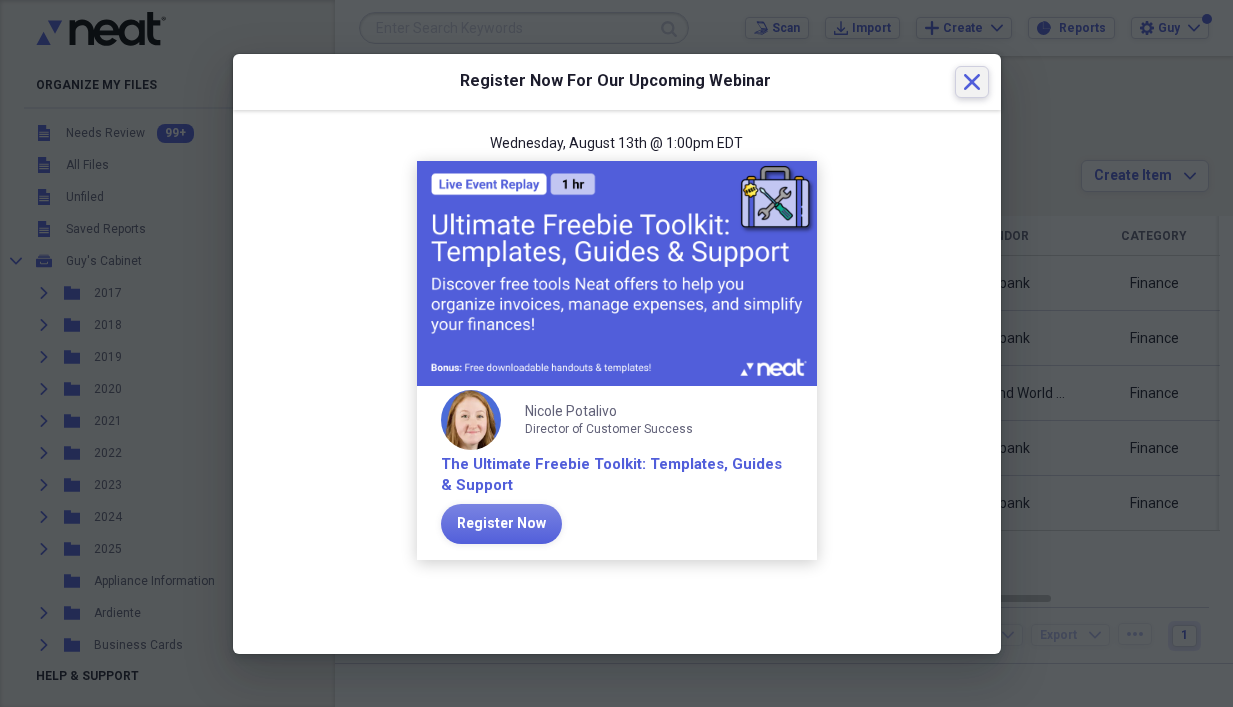 click 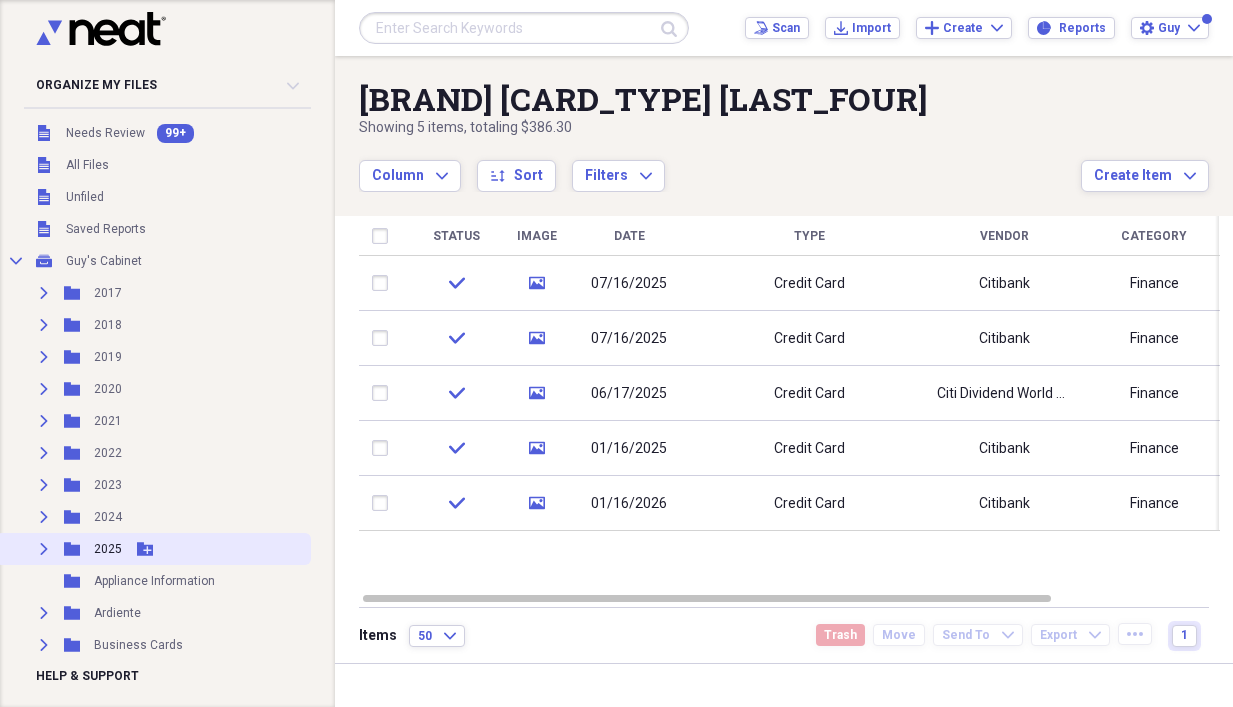 click on "Expand" 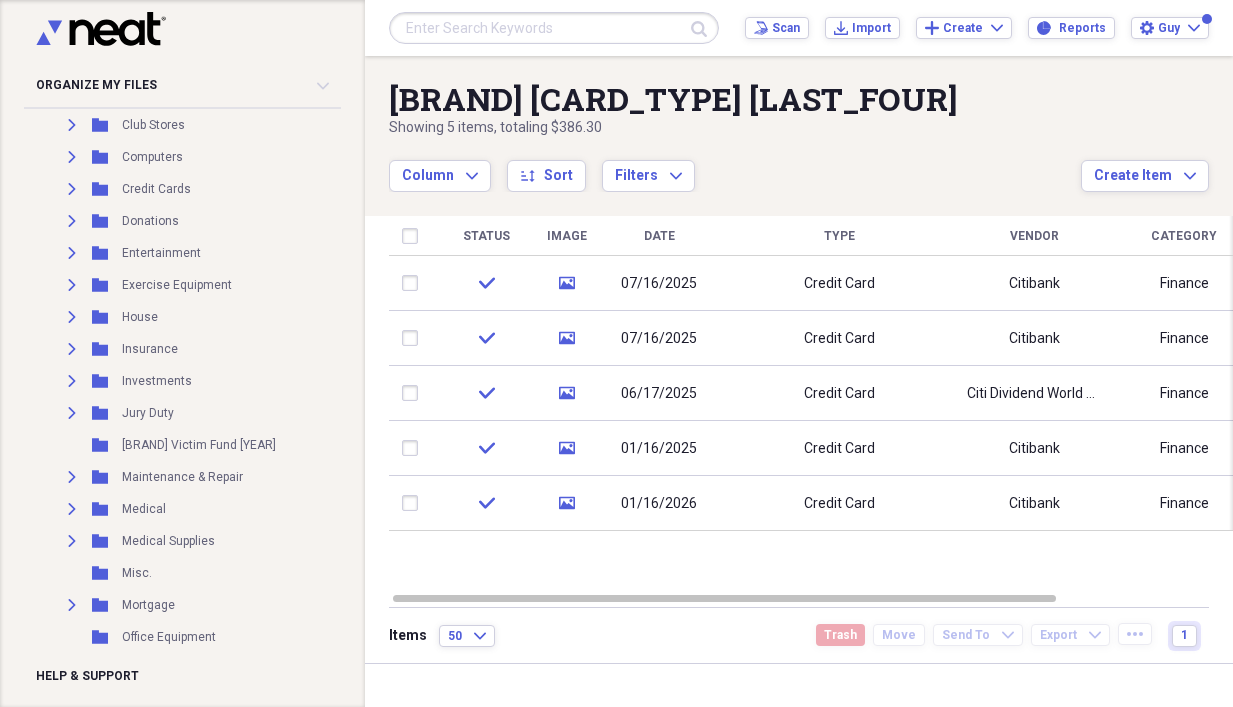 scroll, scrollTop: 600, scrollLeft: 0, axis: vertical 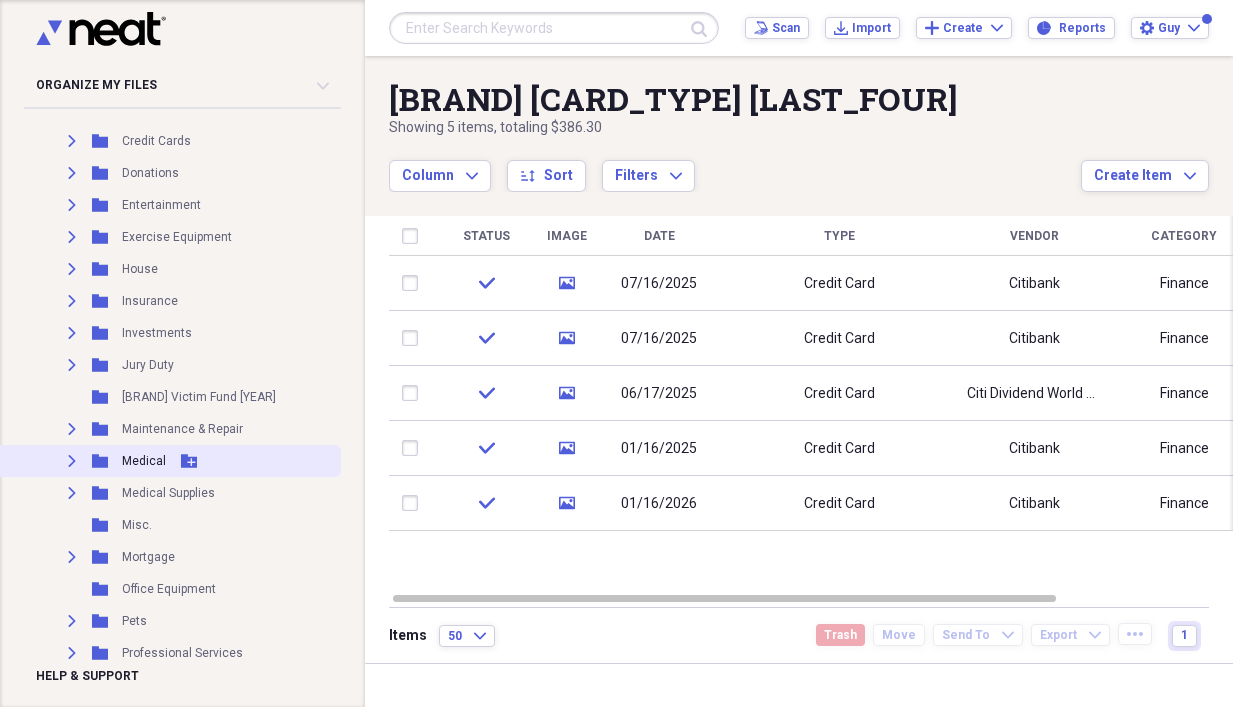 click on "Expand" 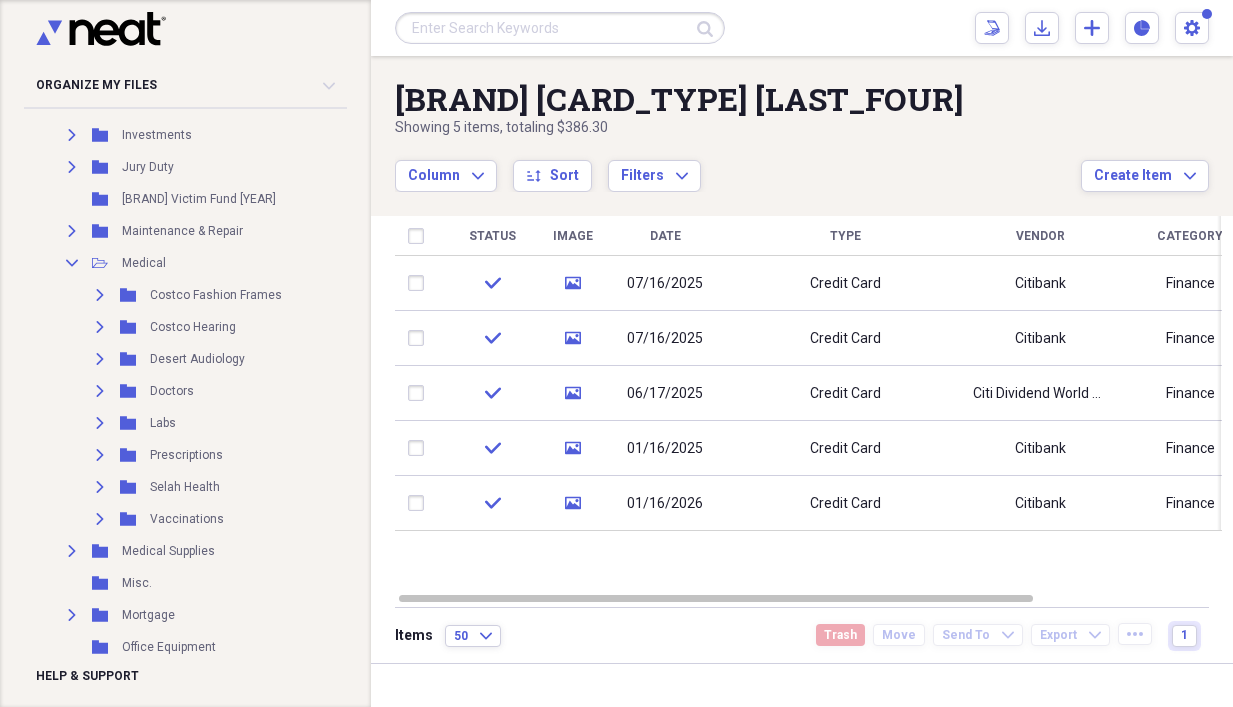 scroll, scrollTop: 800, scrollLeft: 0, axis: vertical 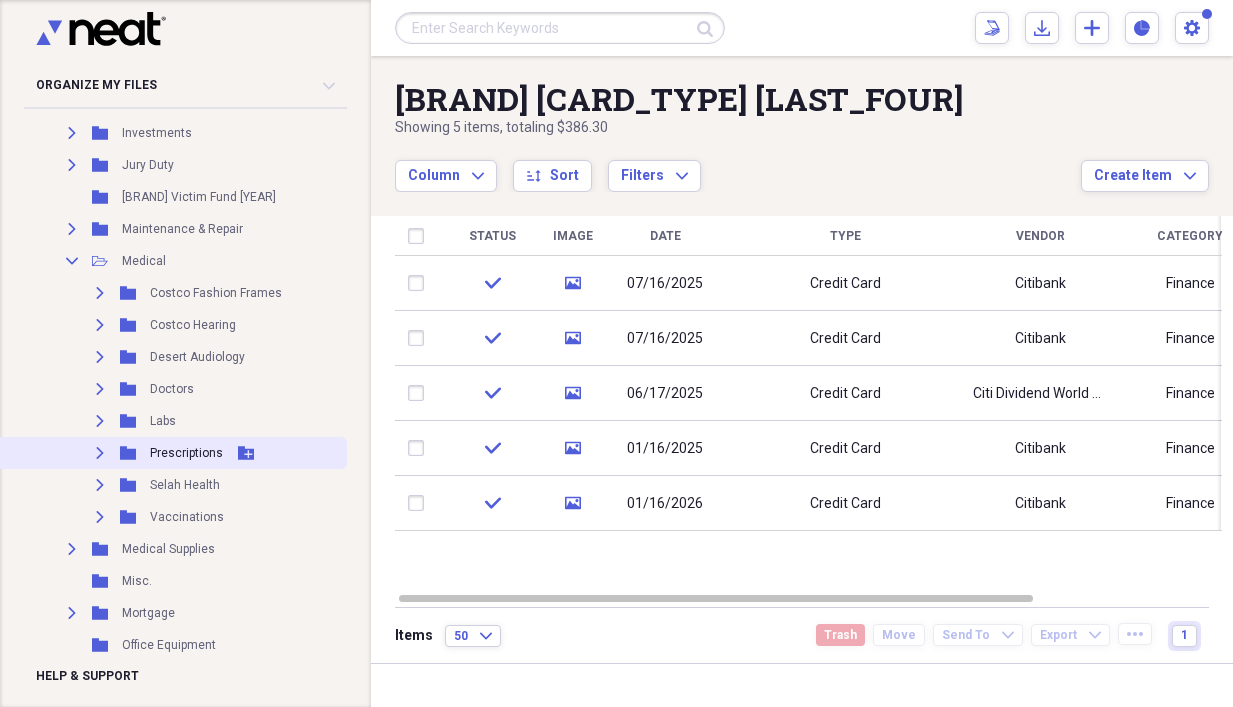 click on "Expand" 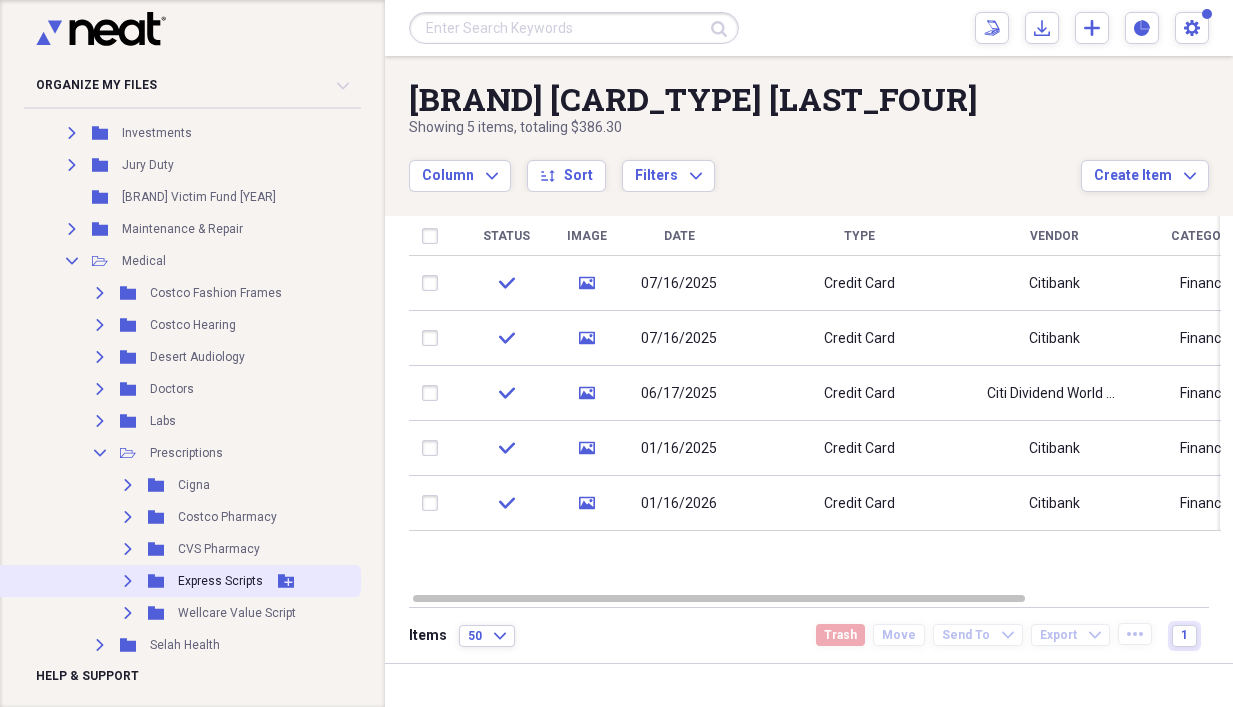 click 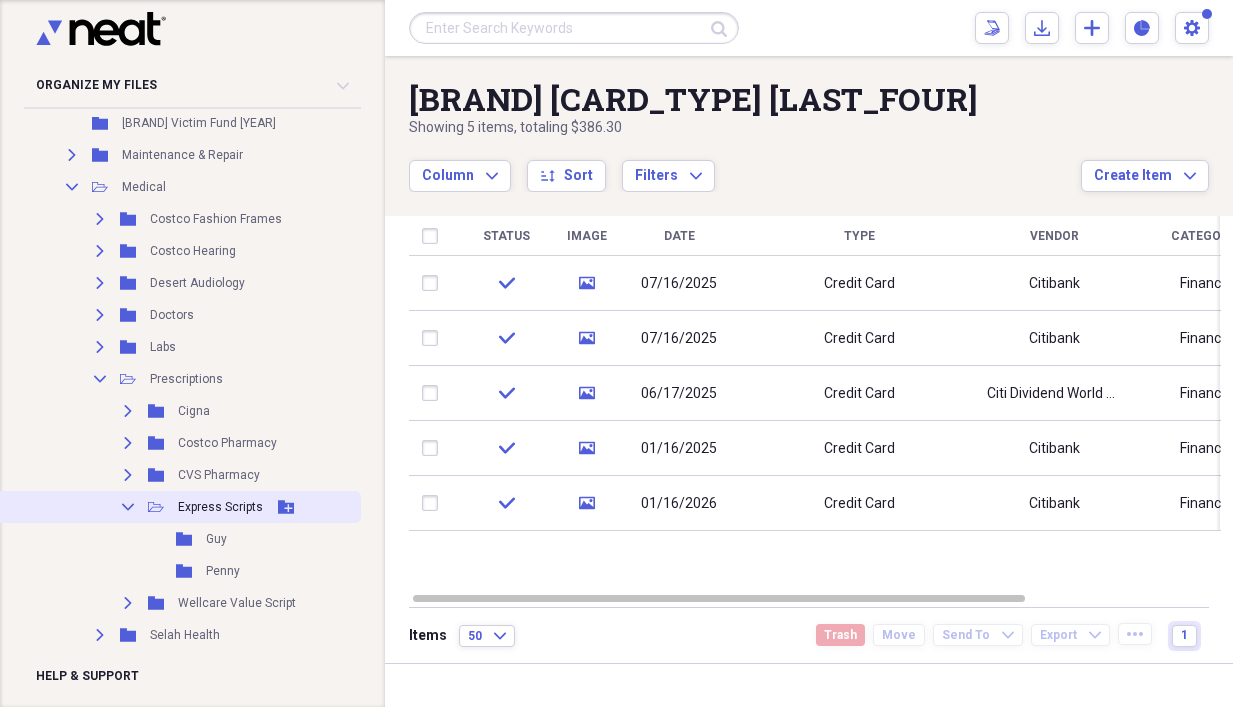 scroll, scrollTop: 900, scrollLeft: 0, axis: vertical 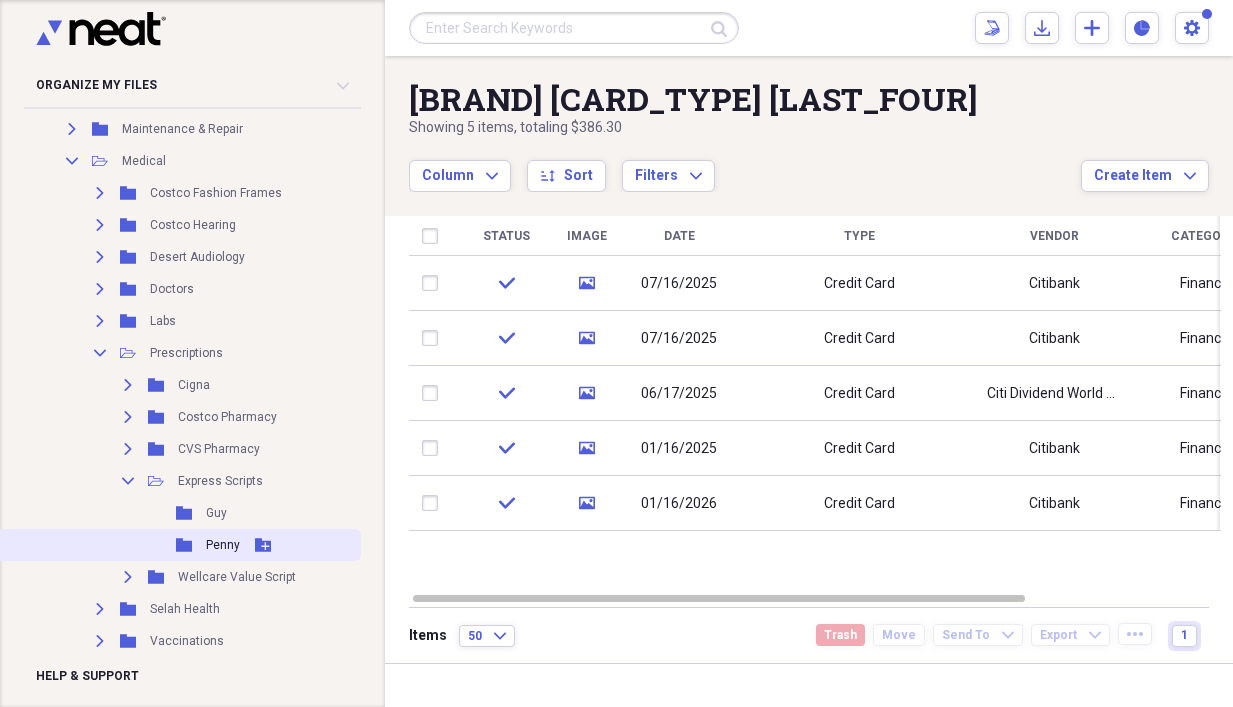 click on "Folder Penny Add Folder" at bounding box center (178, 545) 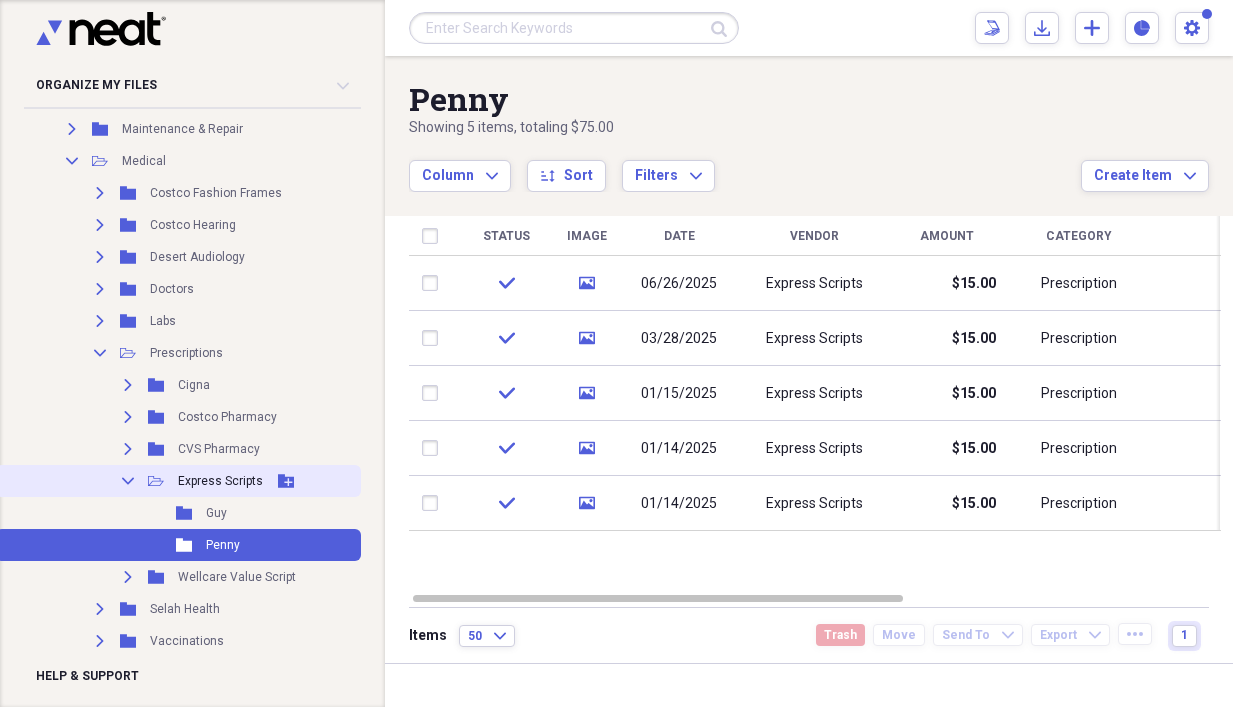 click 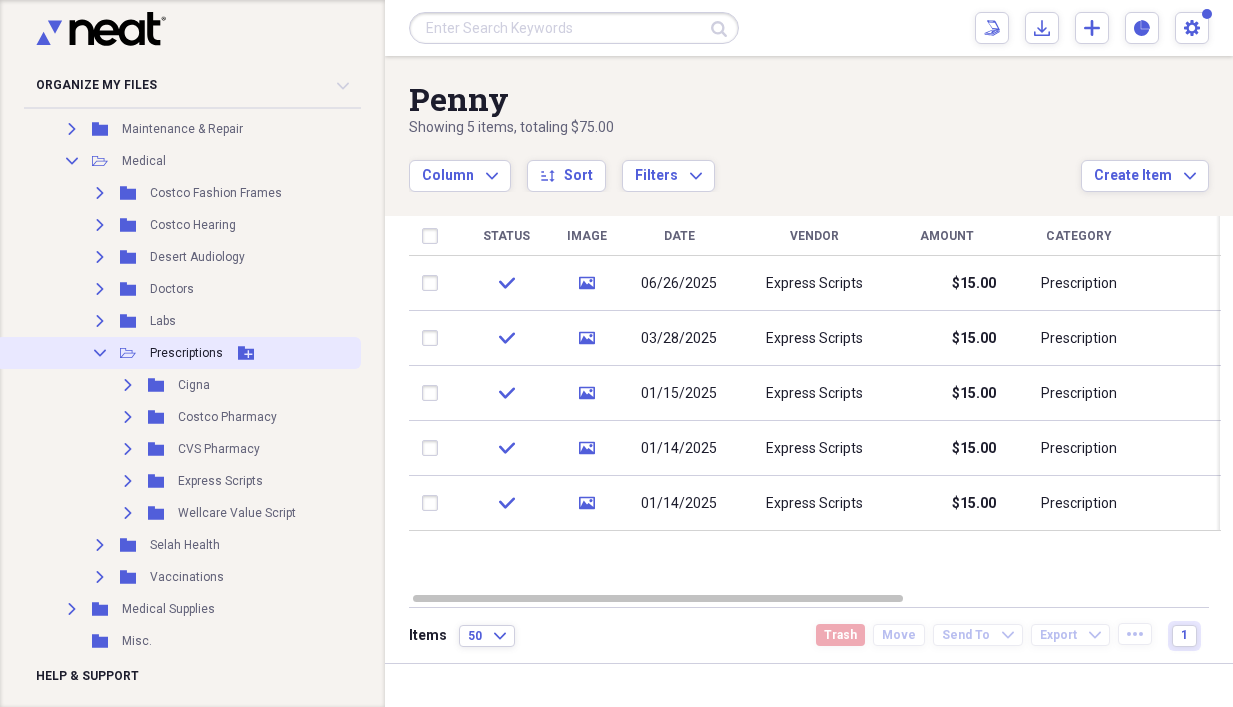 click on "Collapse" 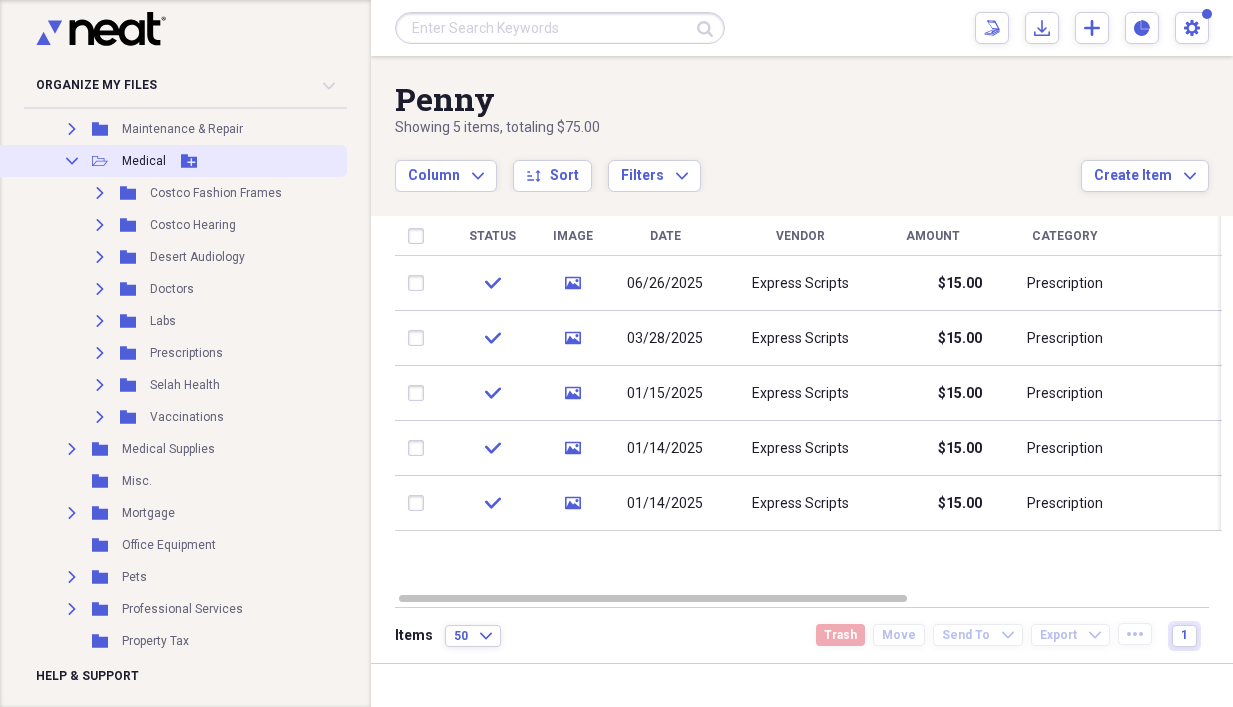 click on "Collapse" 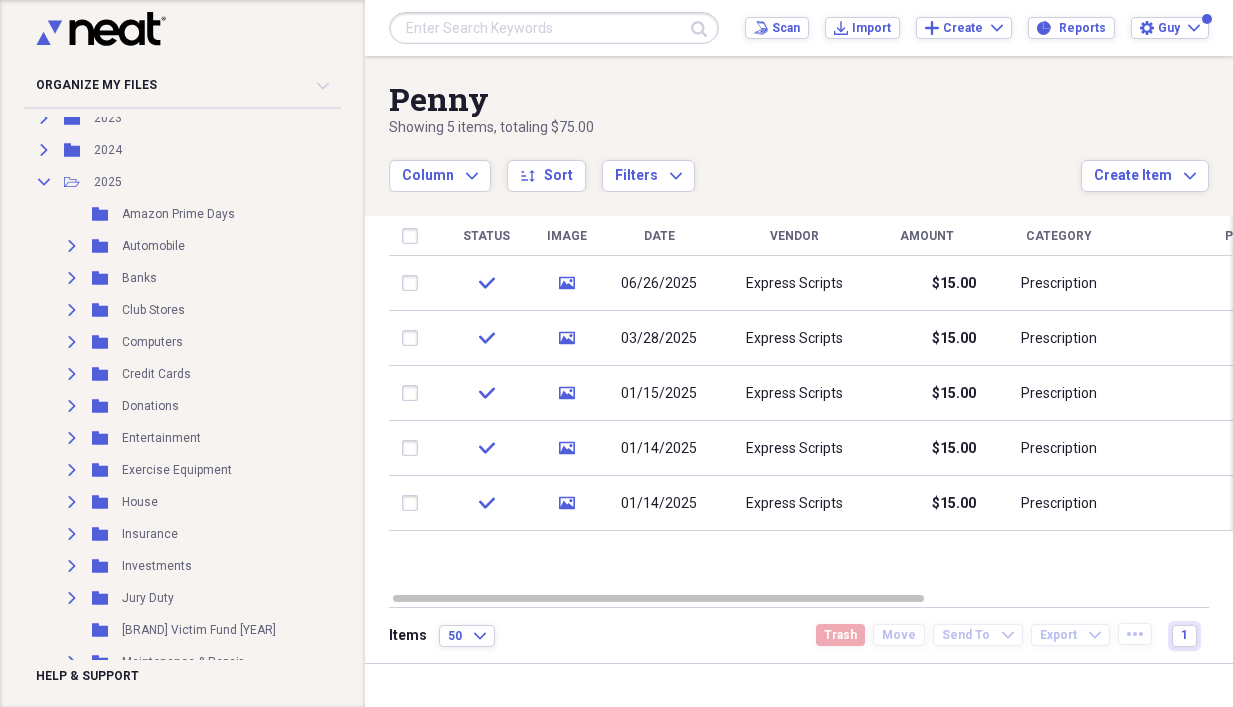 scroll, scrollTop: 300, scrollLeft: 0, axis: vertical 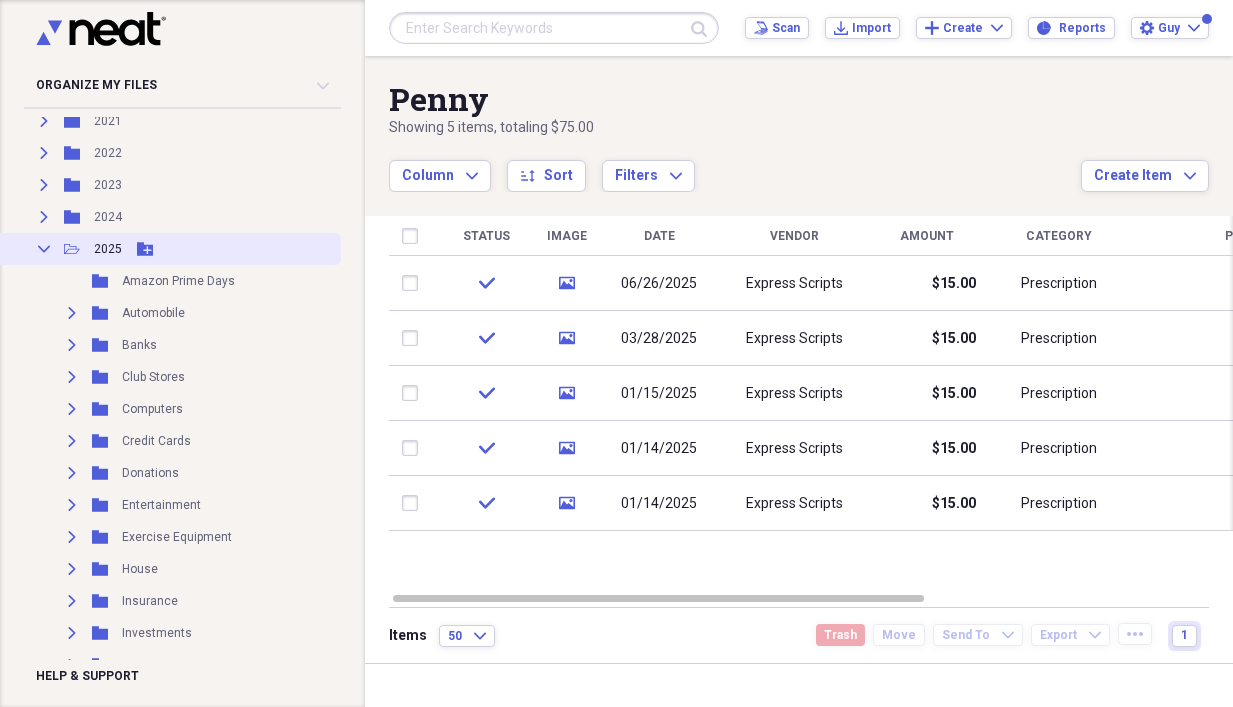 click on "Collapse" 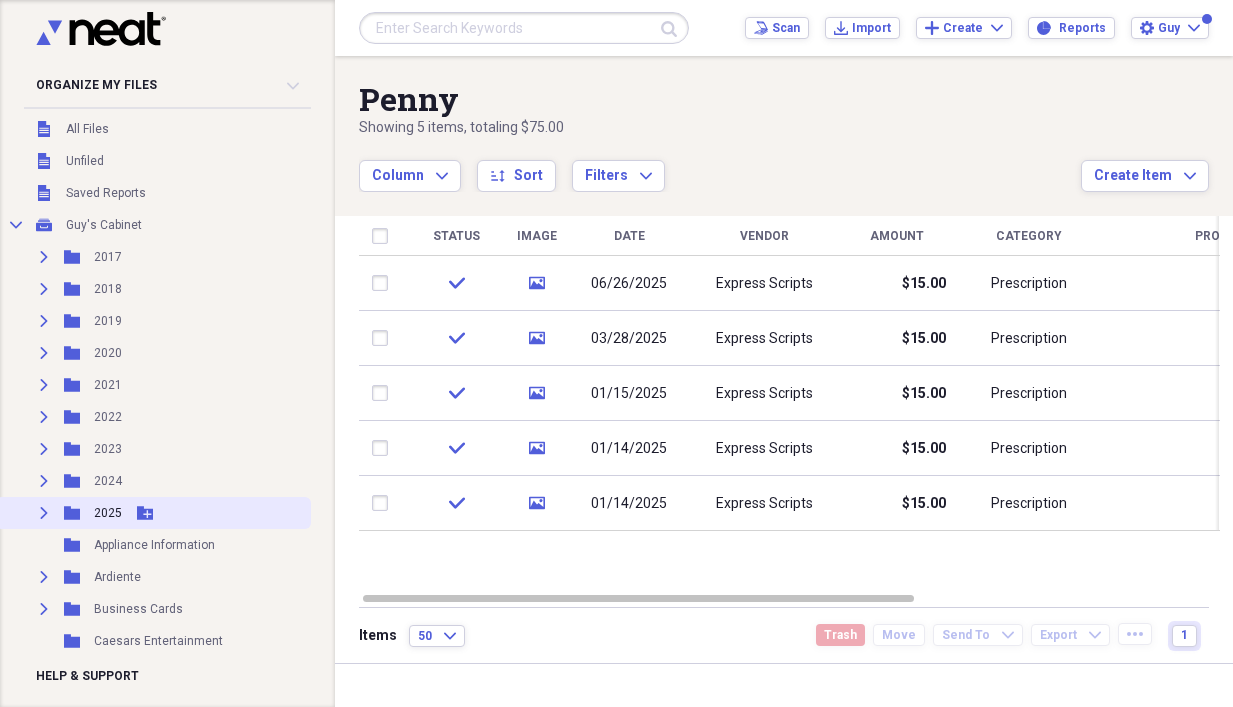 scroll, scrollTop: 0, scrollLeft: 0, axis: both 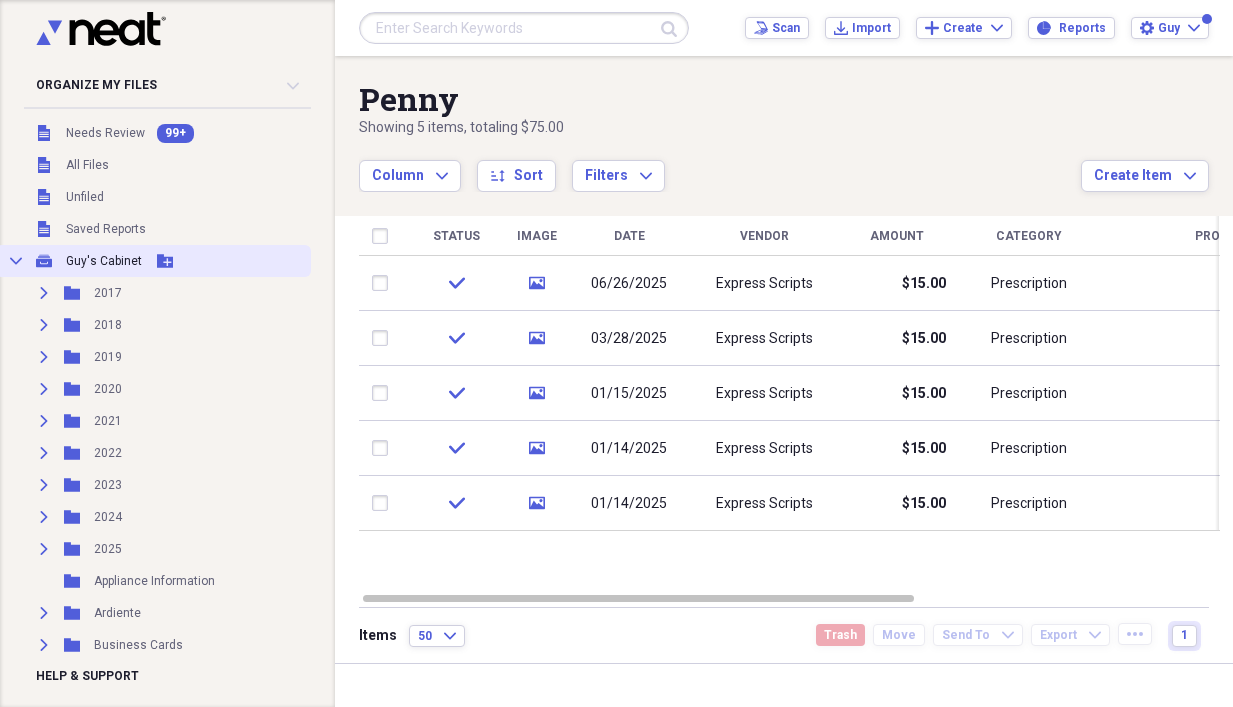 click 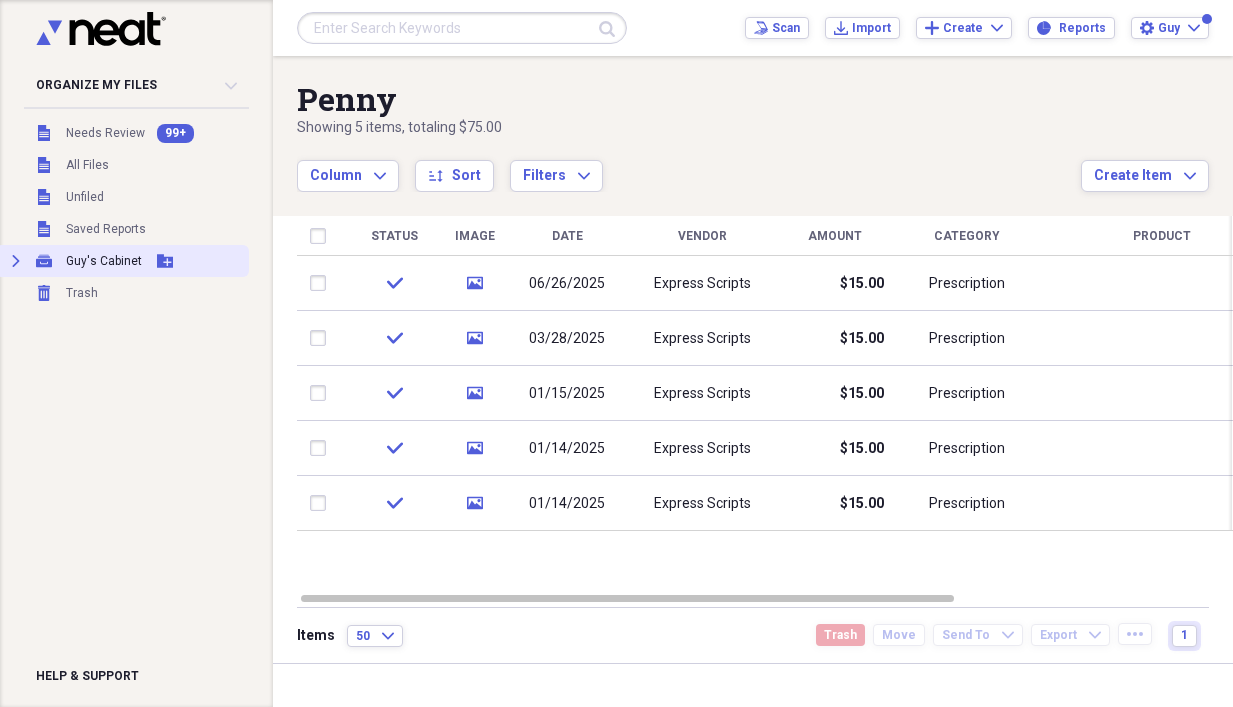 click on "Expand" 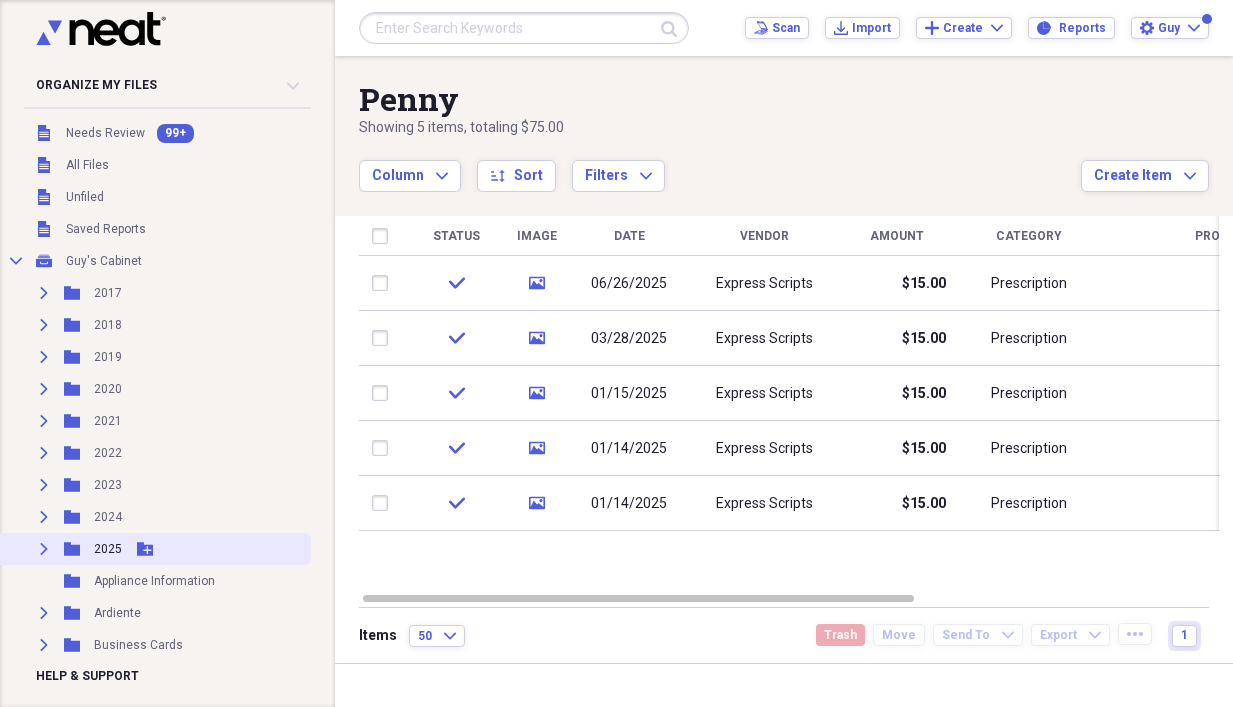 click on "Expand" 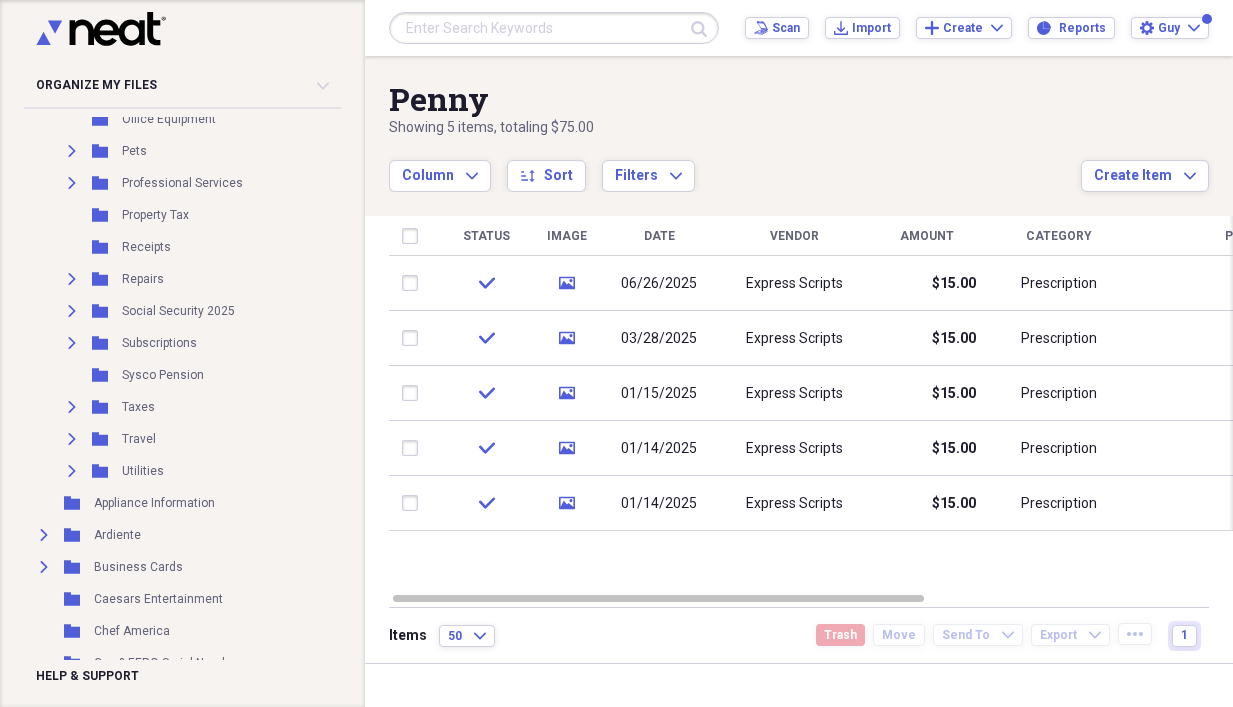 scroll, scrollTop: 1100, scrollLeft: 0, axis: vertical 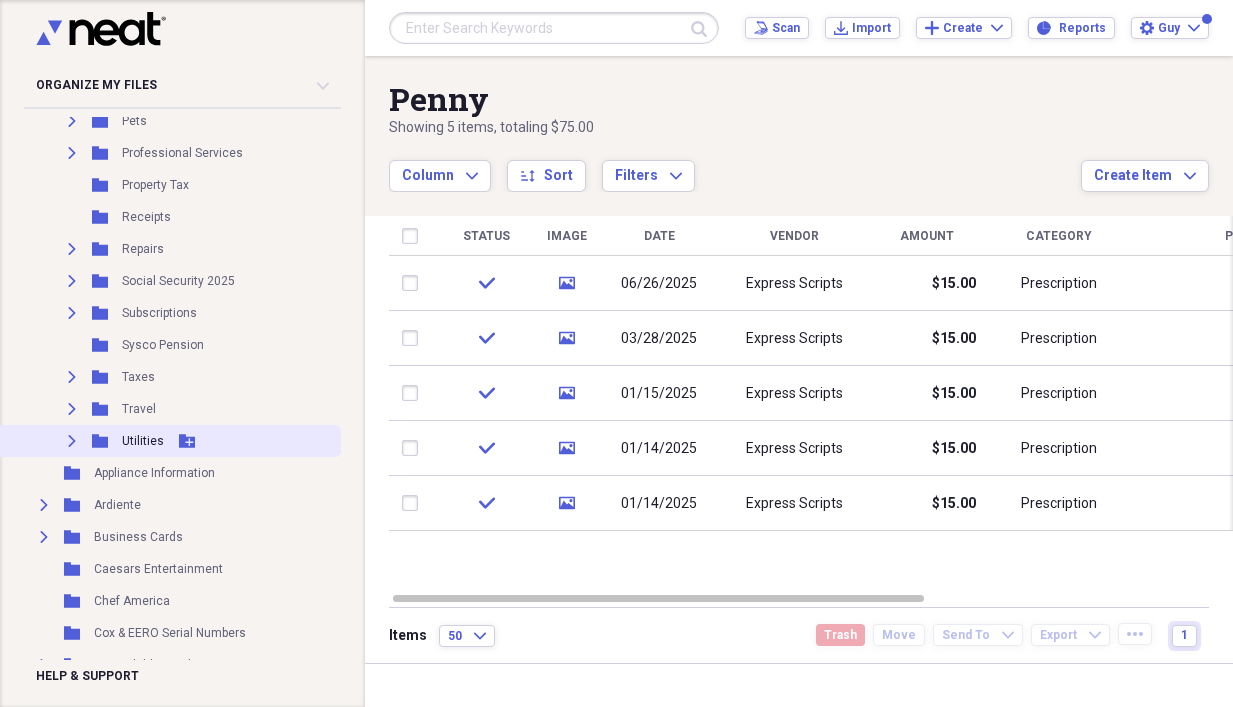 click on "Expand" 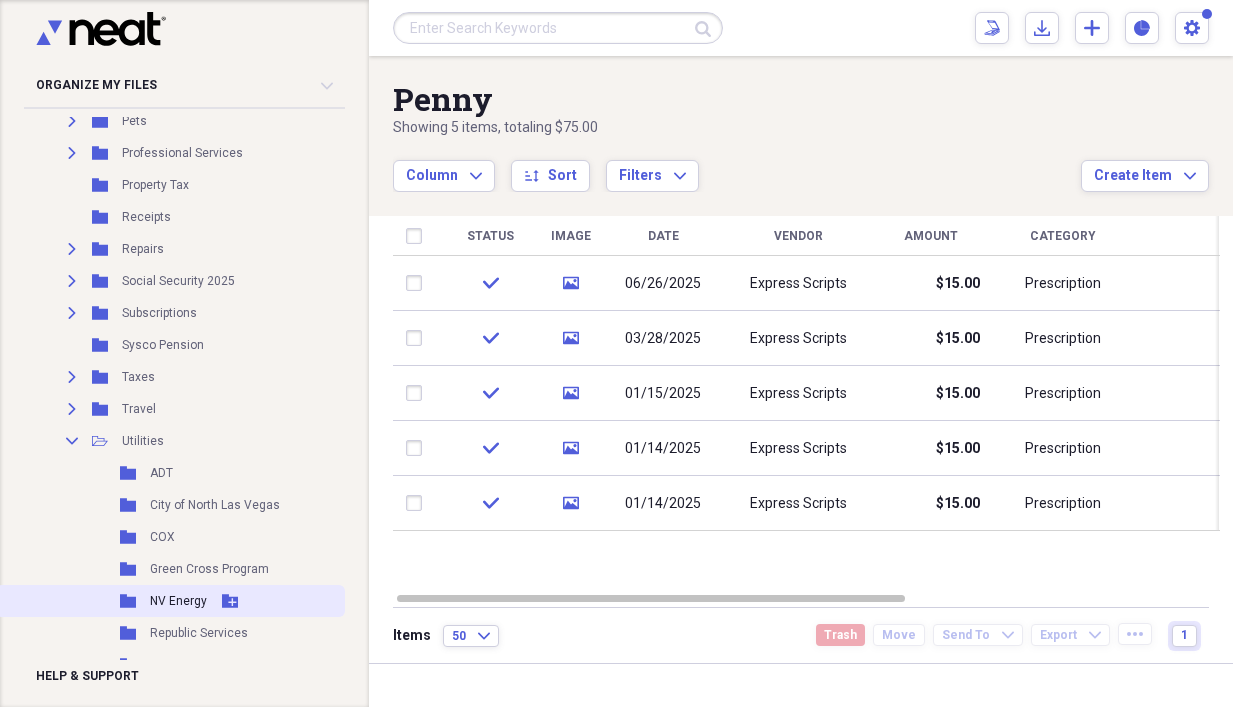 click on "Folder NV Energy Add Folder" at bounding box center [170, 601] 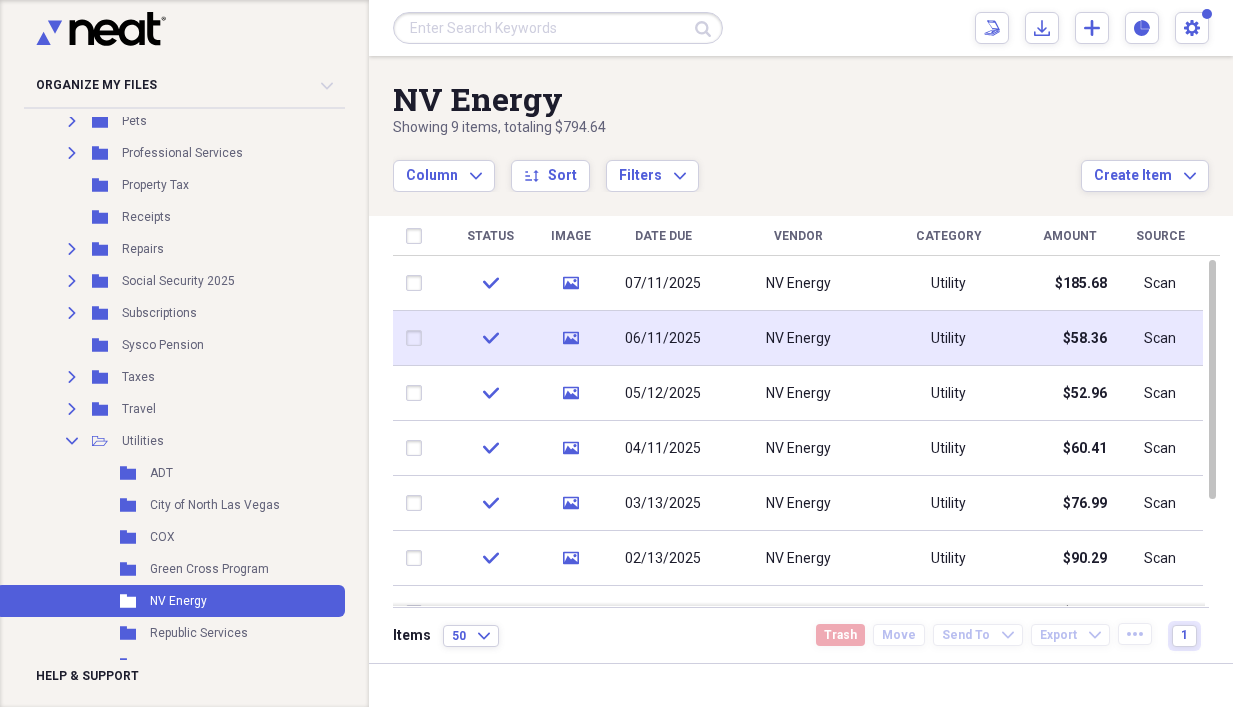 click on "check" at bounding box center (490, 338) 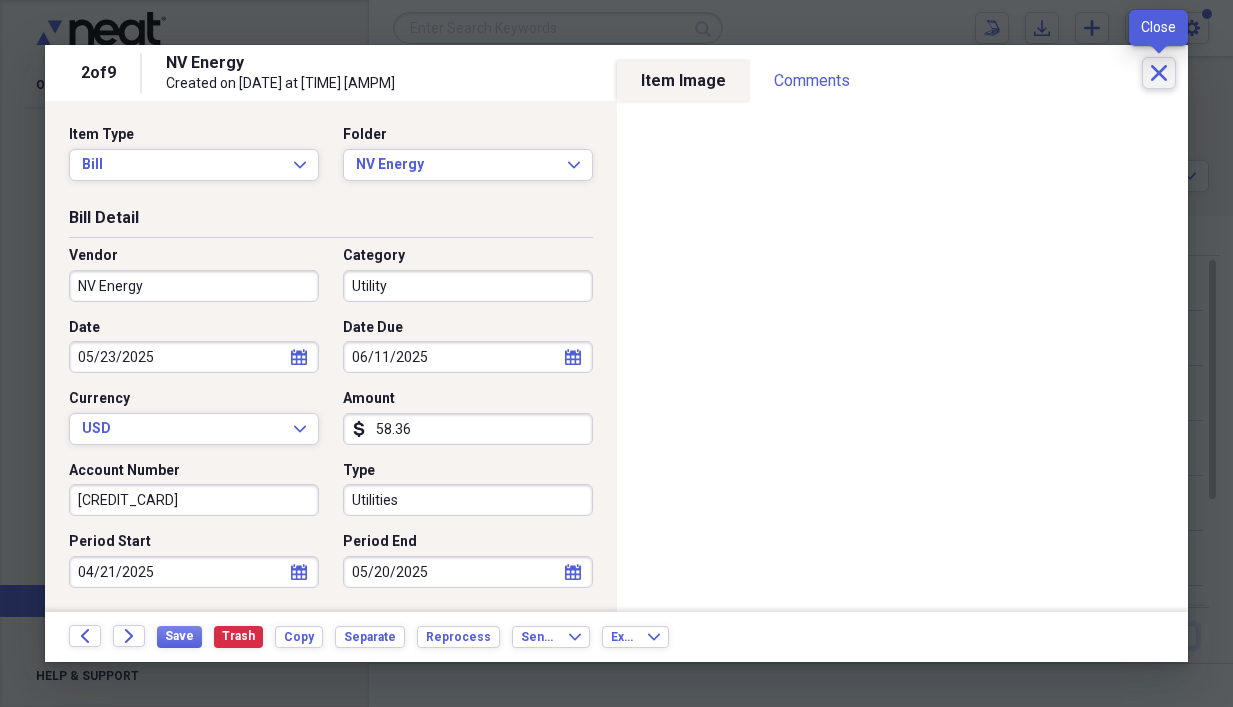click on "Close" 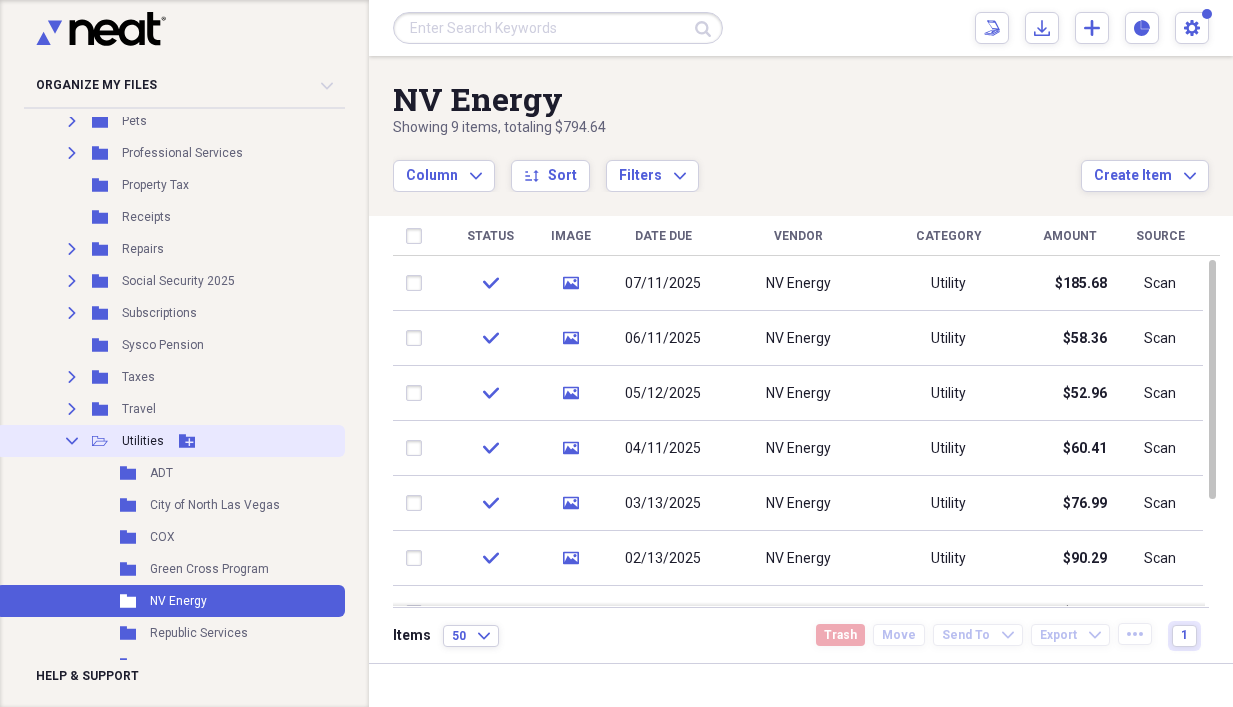 click on "Collapse" 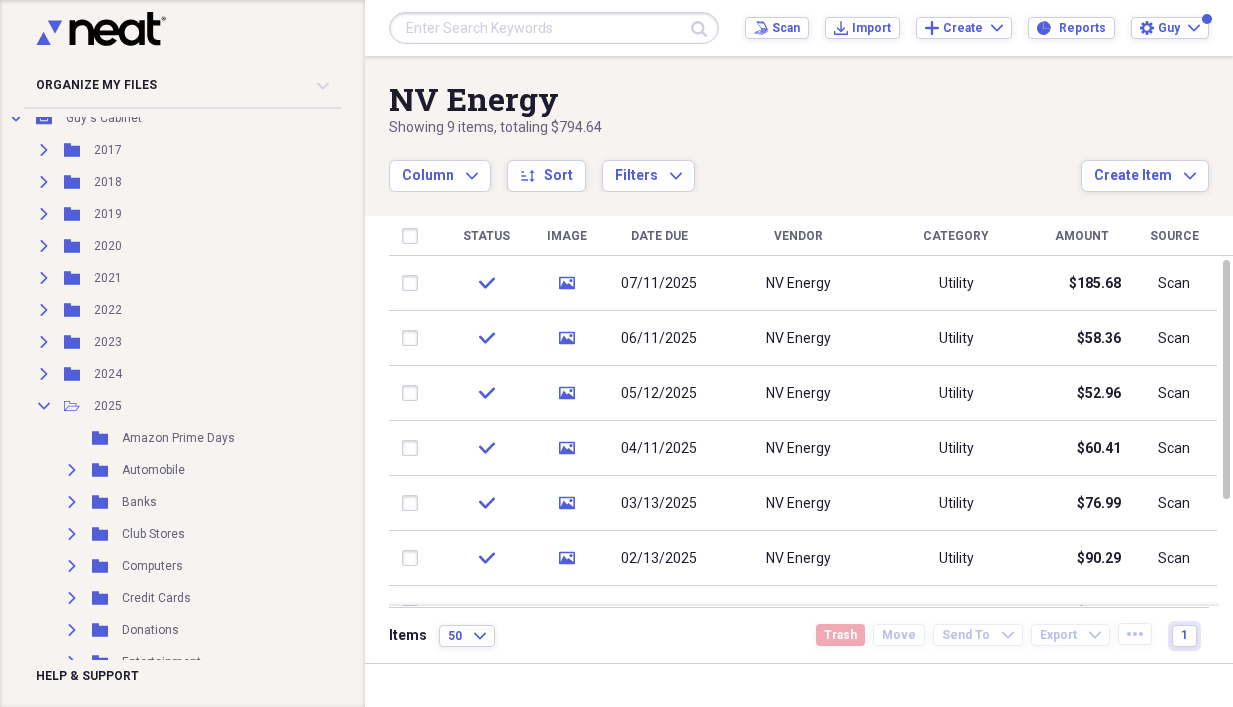 scroll, scrollTop: 100, scrollLeft: 0, axis: vertical 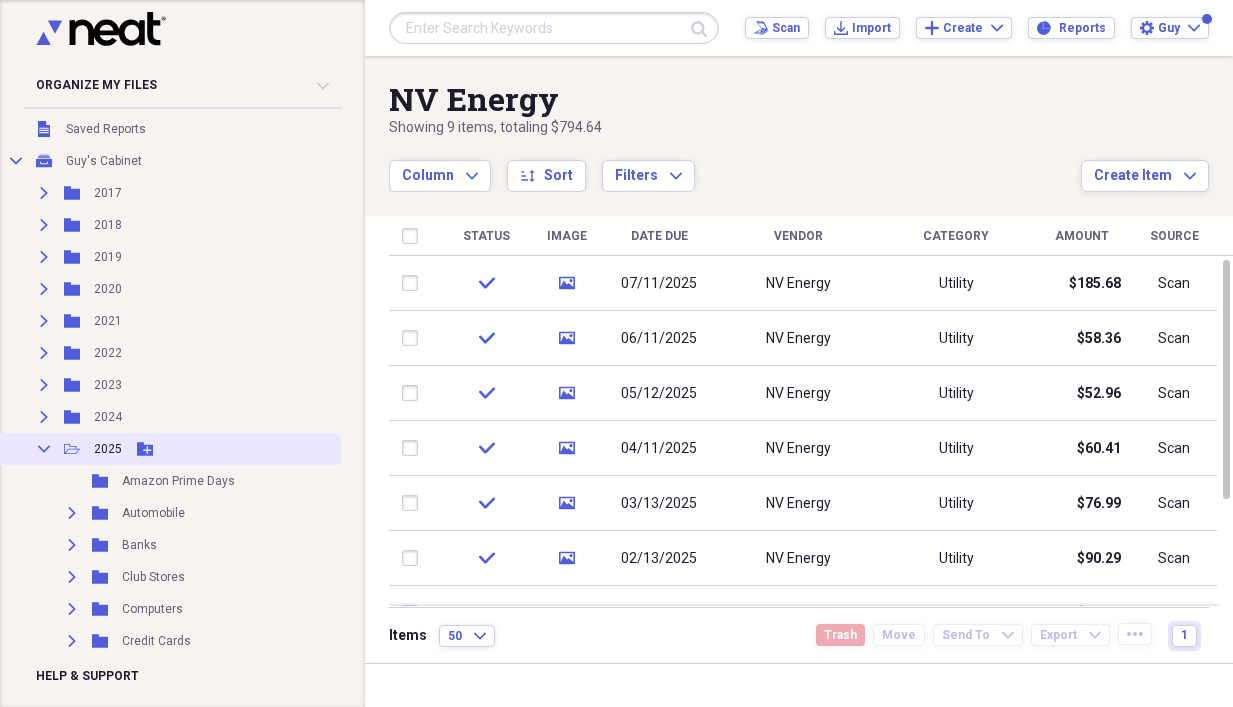 click on "Collapse" at bounding box center [44, 449] 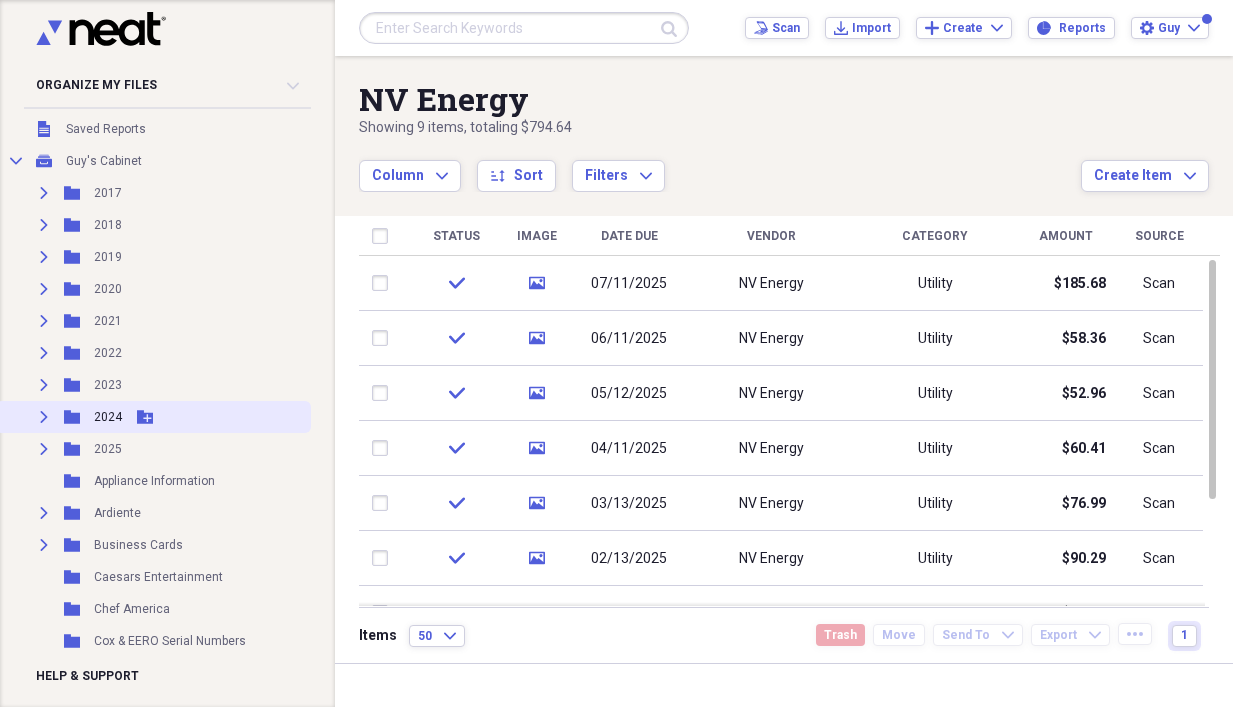 click on "Expand" at bounding box center (44, 417) 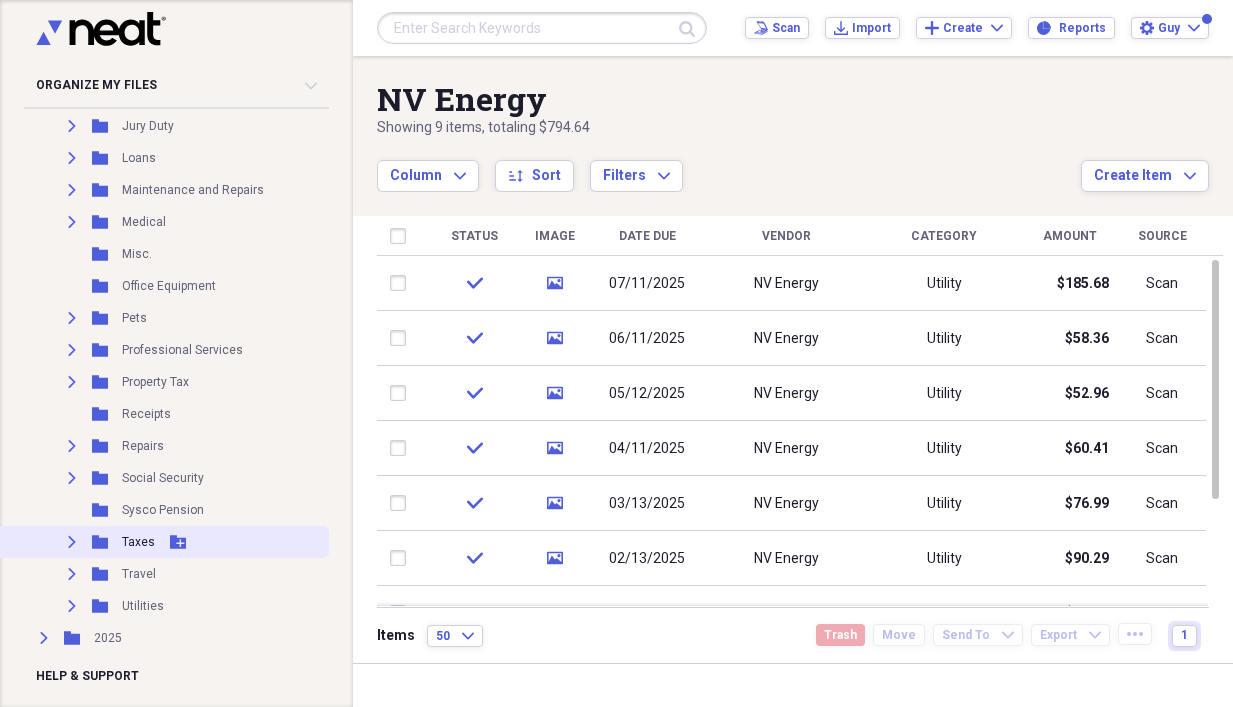 scroll, scrollTop: 1000, scrollLeft: 0, axis: vertical 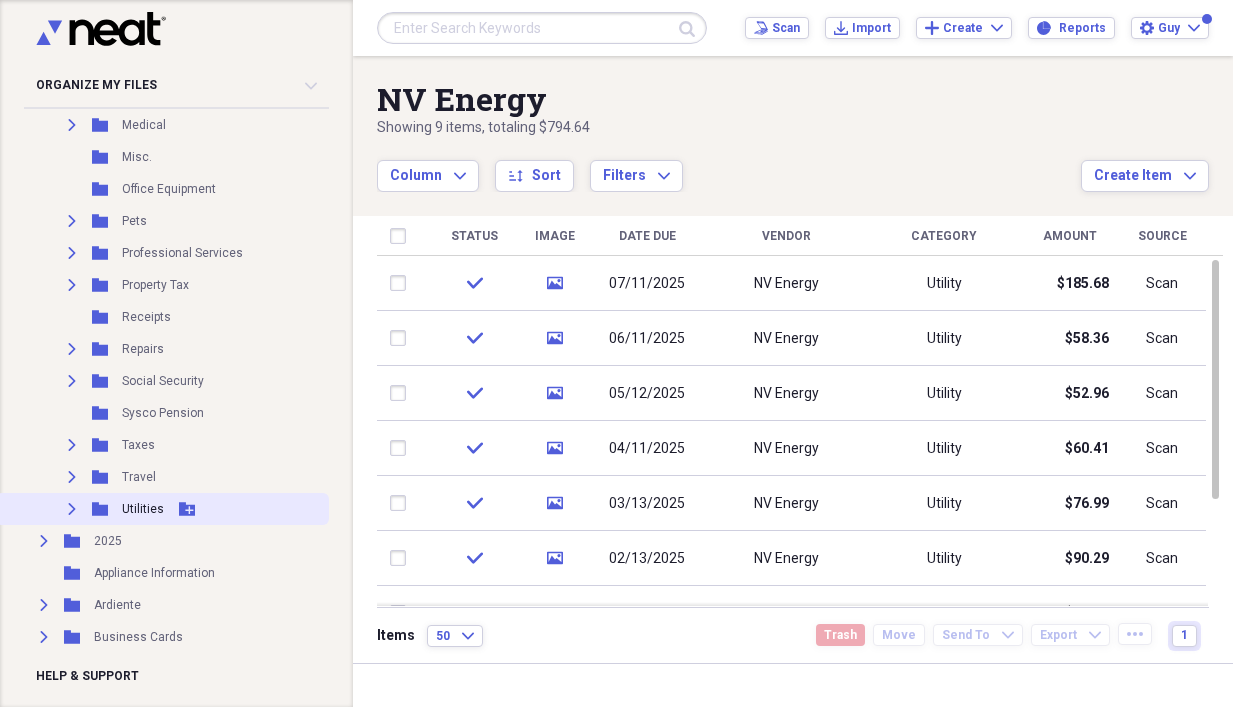 click 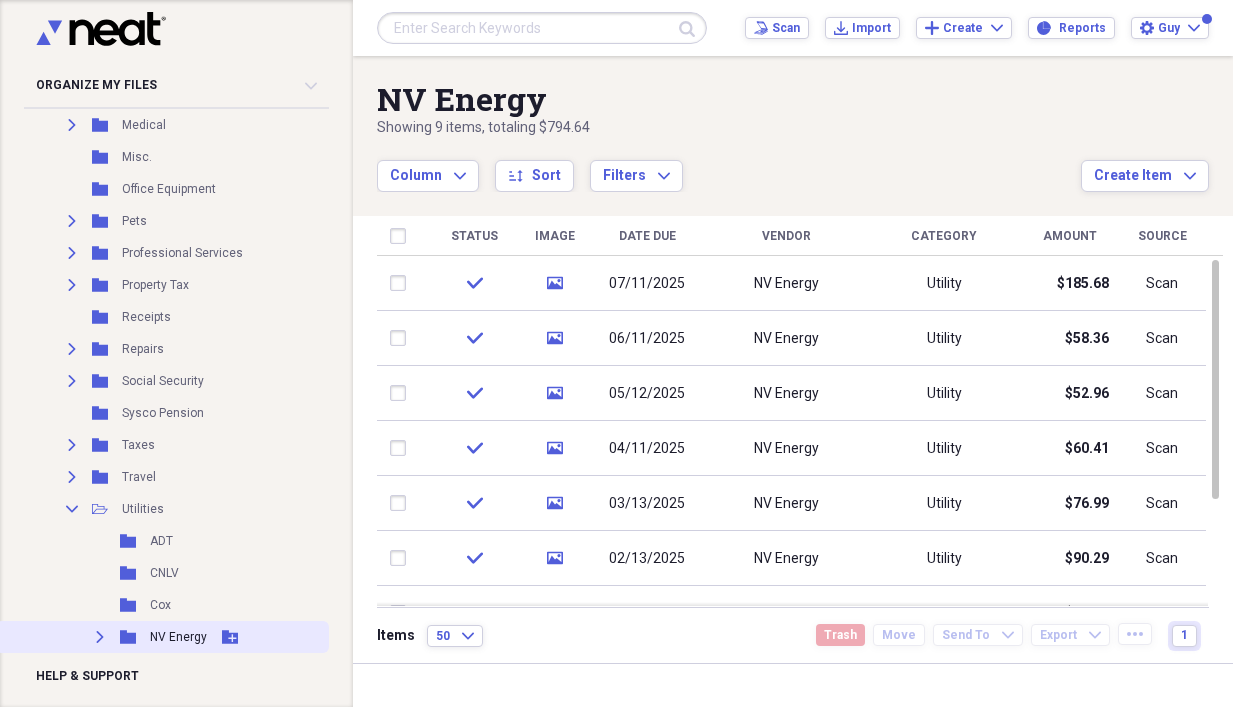 click 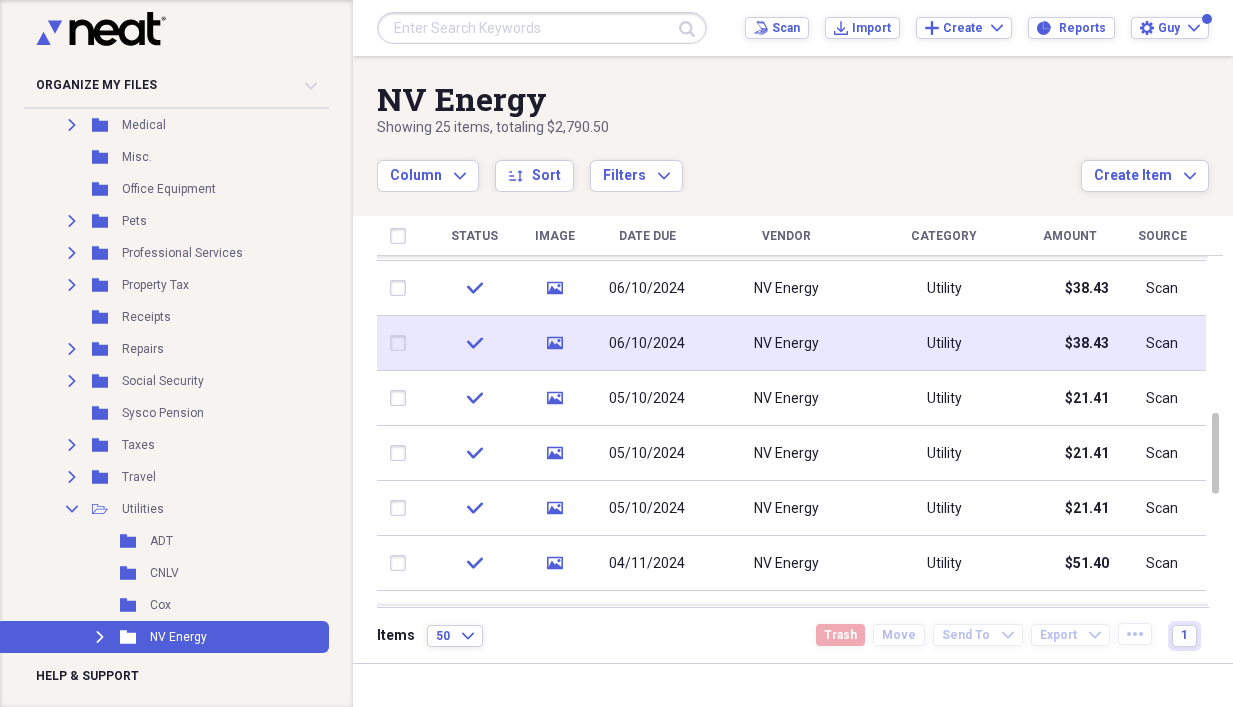 click on "NV Energy" at bounding box center (786, 344) 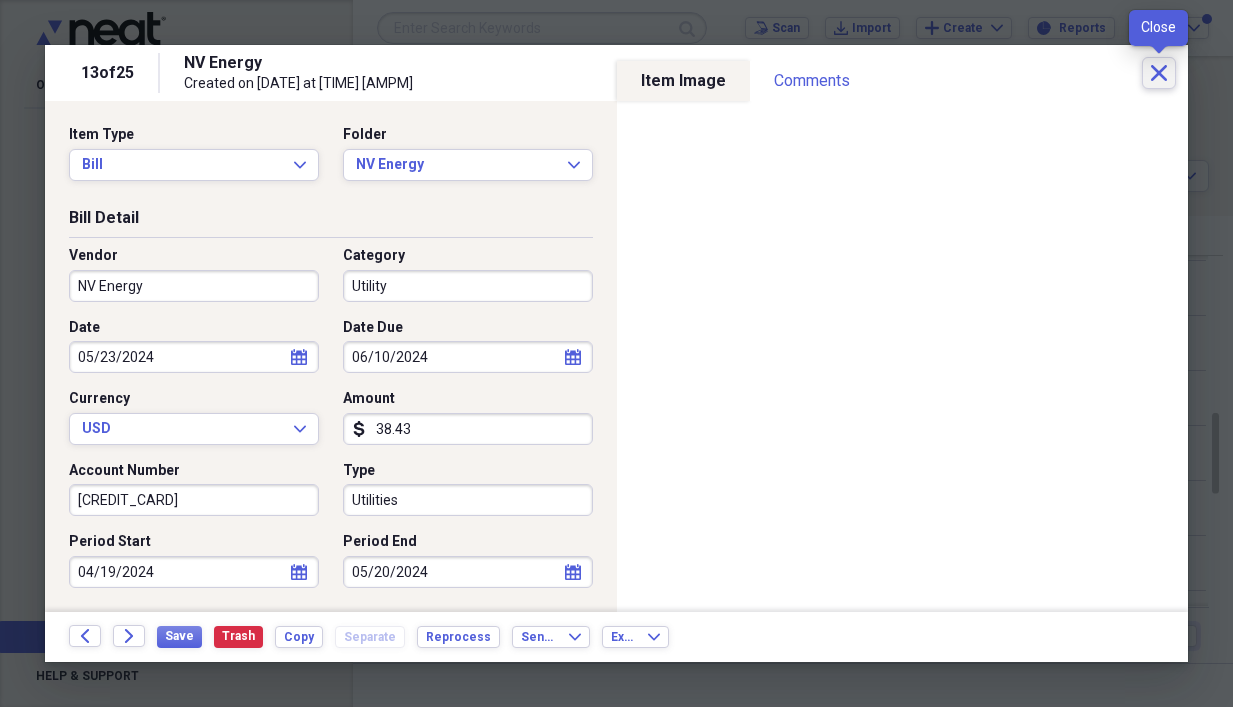 click on "Close" 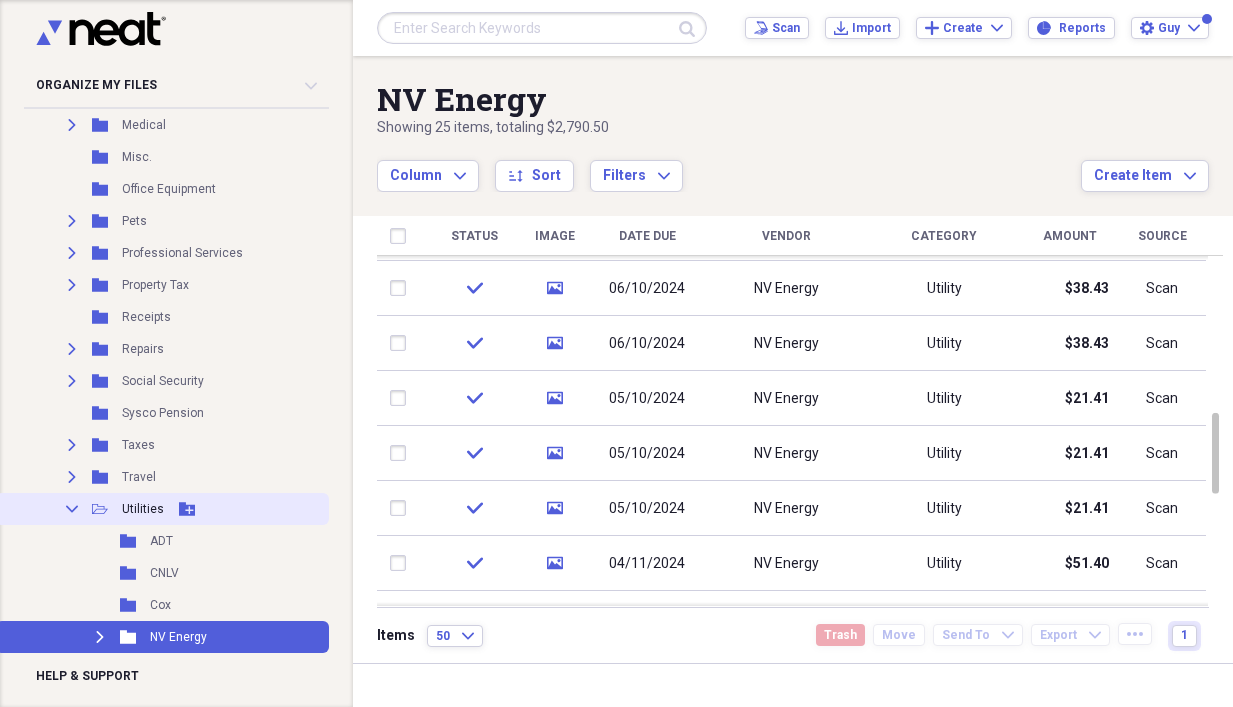 click 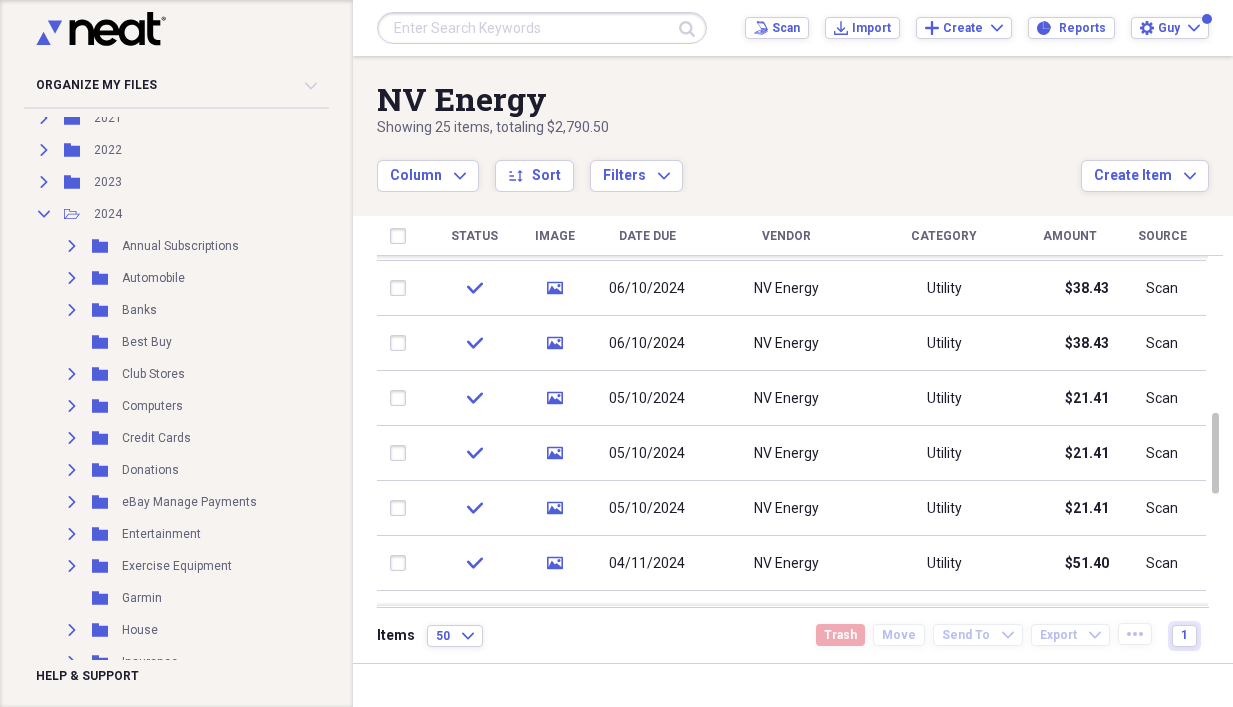 scroll, scrollTop: 300, scrollLeft: 0, axis: vertical 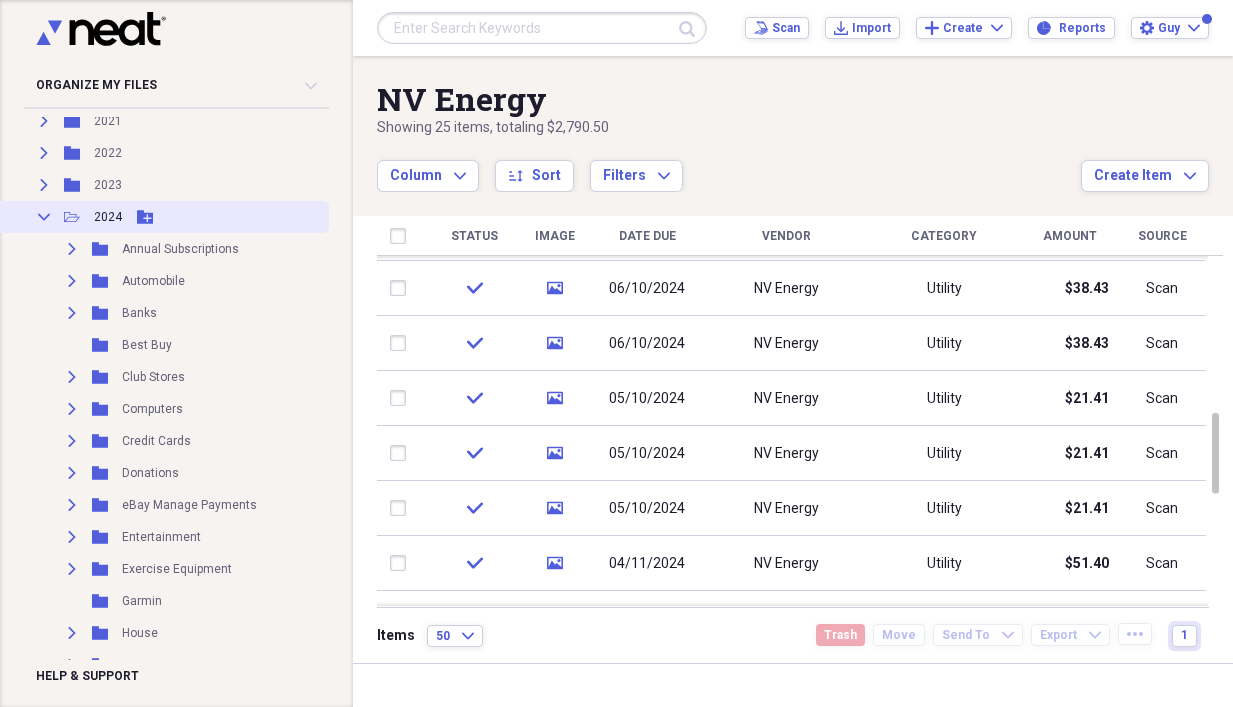 click 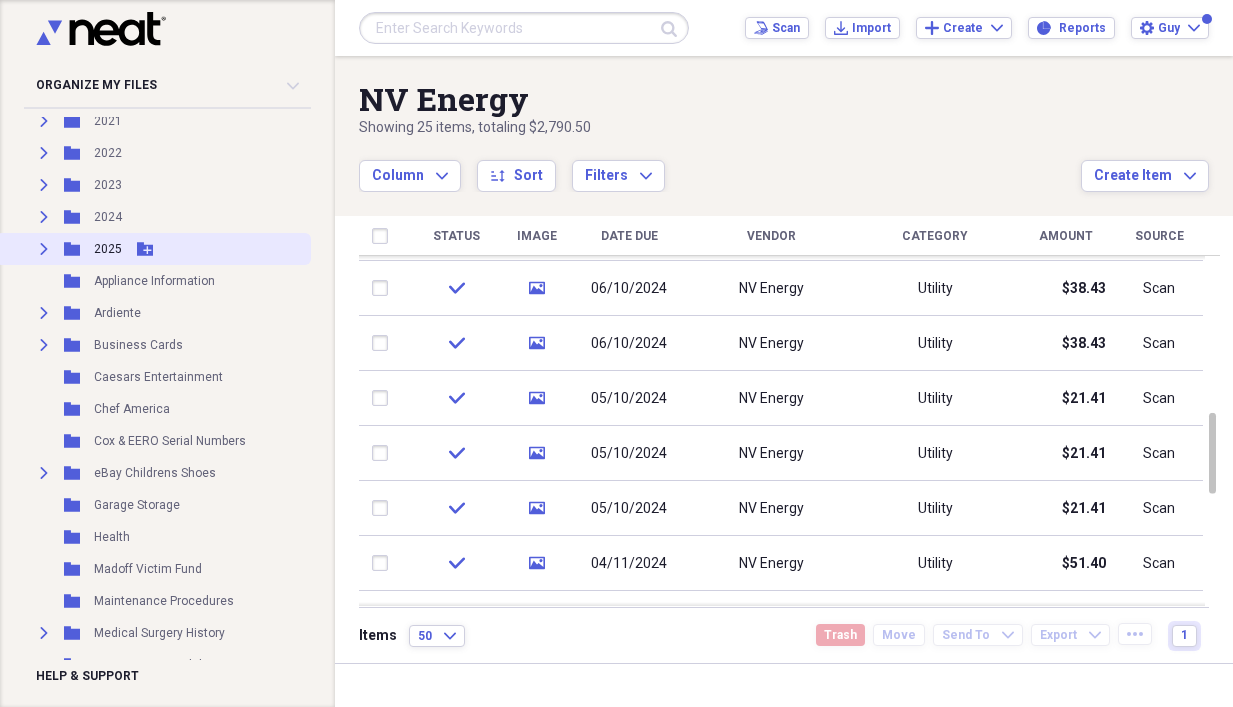 click on "Expand" 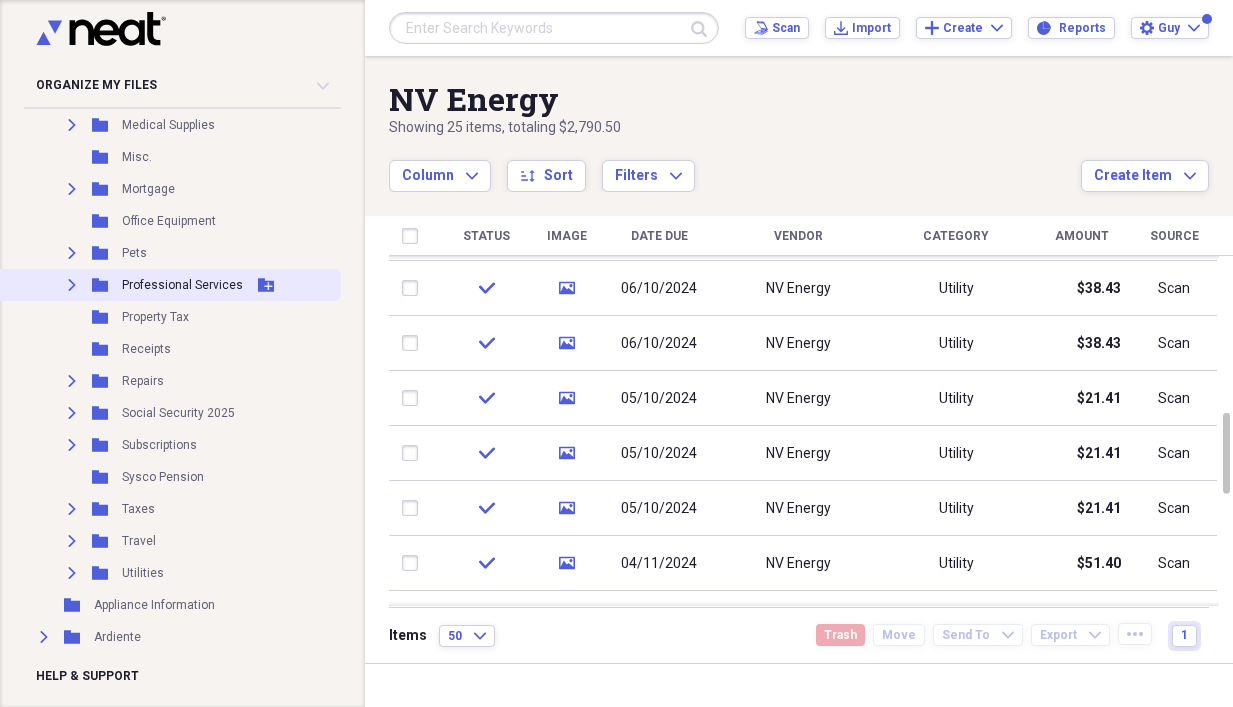 scroll, scrollTop: 1000, scrollLeft: 0, axis: vertical 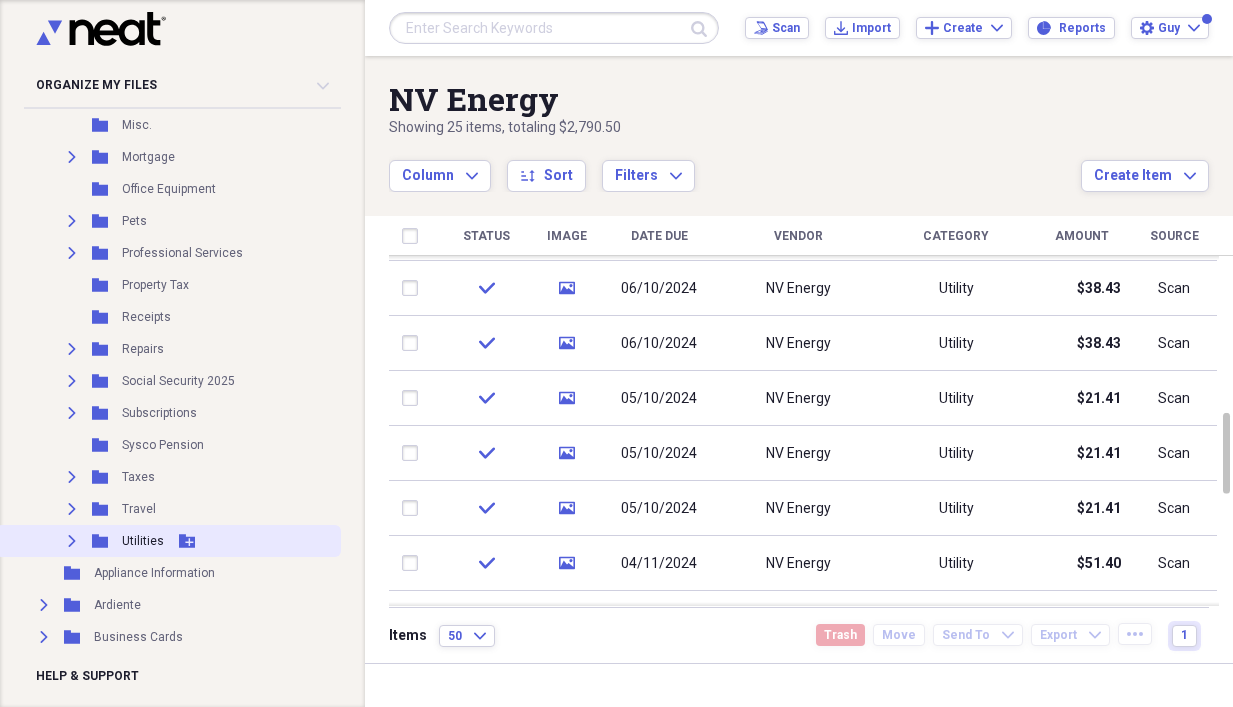 click on "Expand" 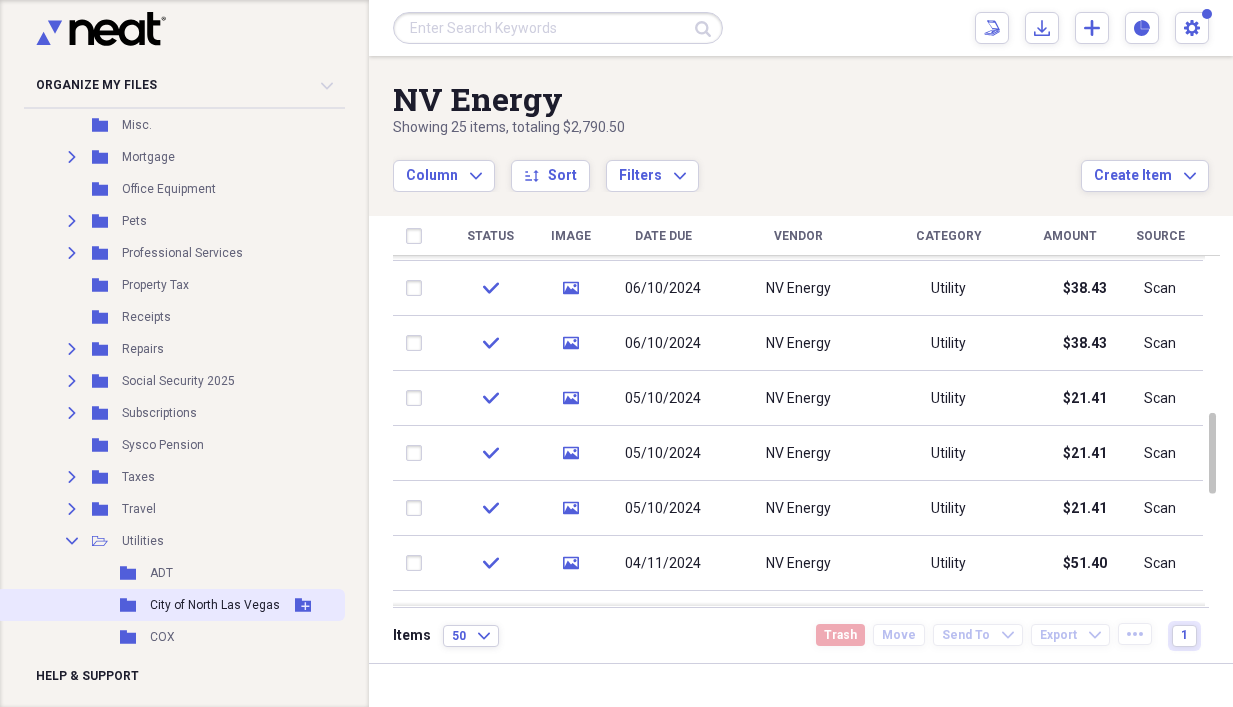 scroll, scrollTop: 1100, scrollLeft: 0, axis: vertical 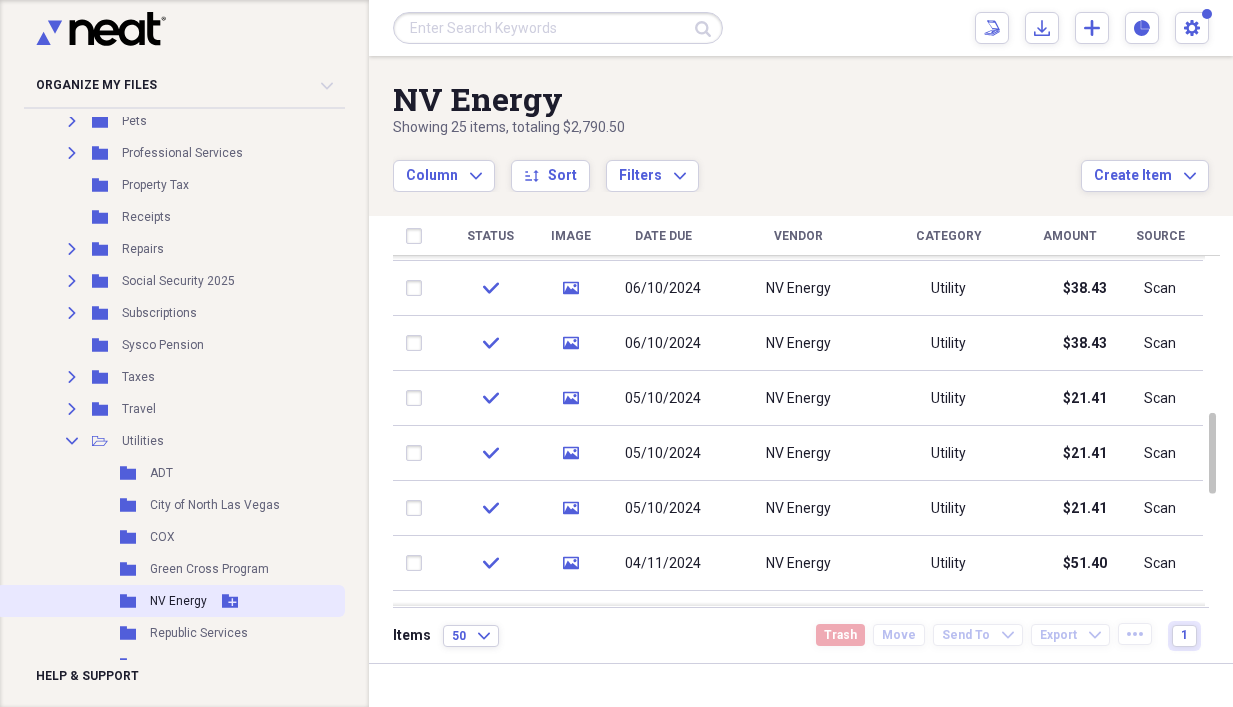 click on "NV Energy" at bounding box center [178, 601] 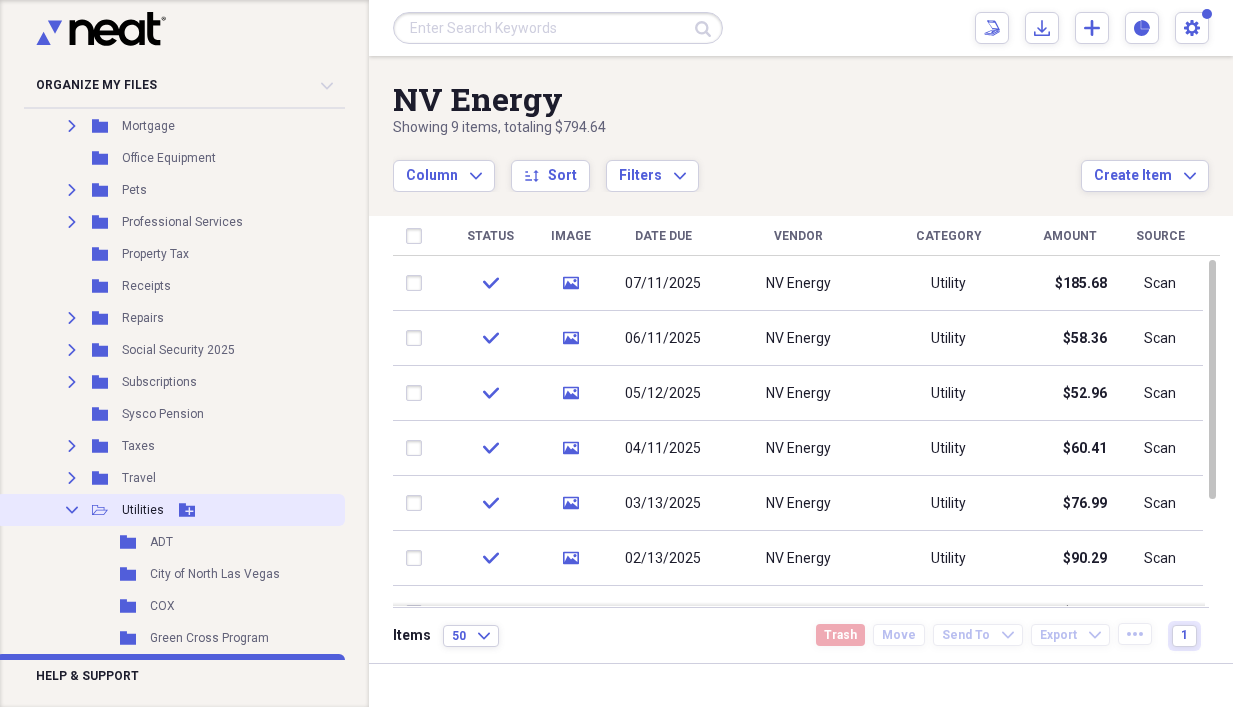 scroll, scrollTop: 1000, scrollLeft: 0, axis: vertical 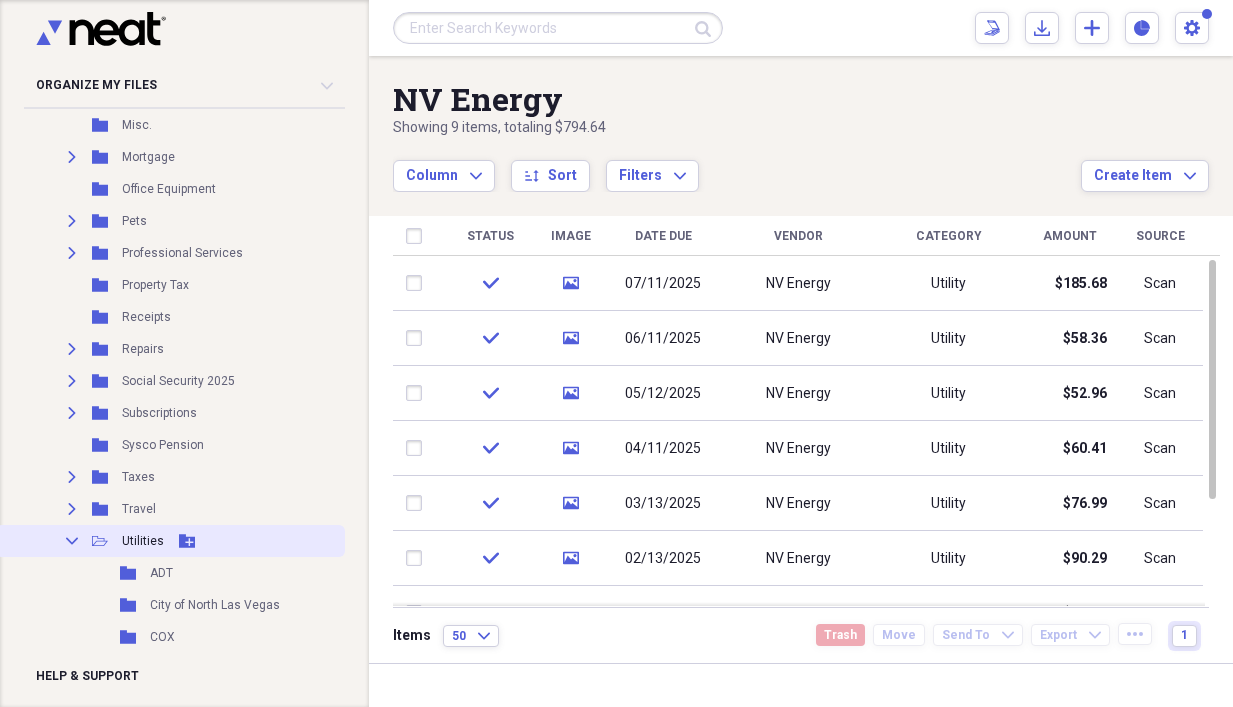 click on "Collapse" 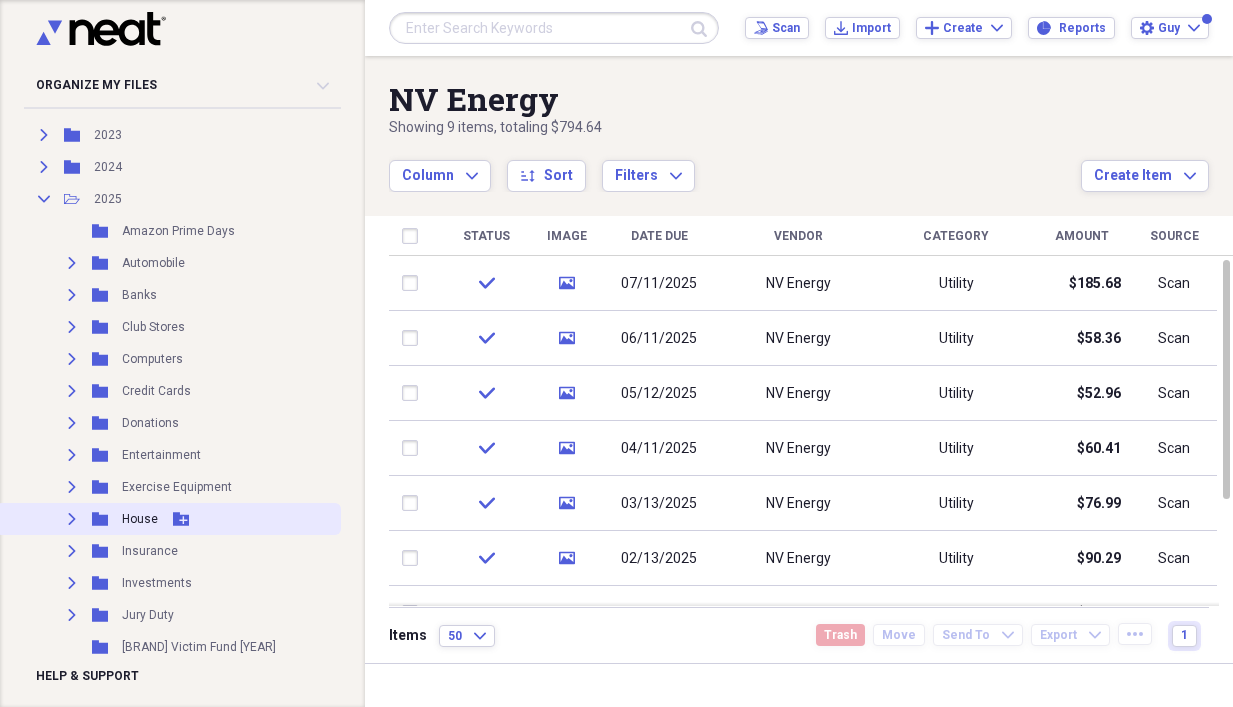 scroll, scrollTop: 300, scrollLeft: 0, axis: vertical 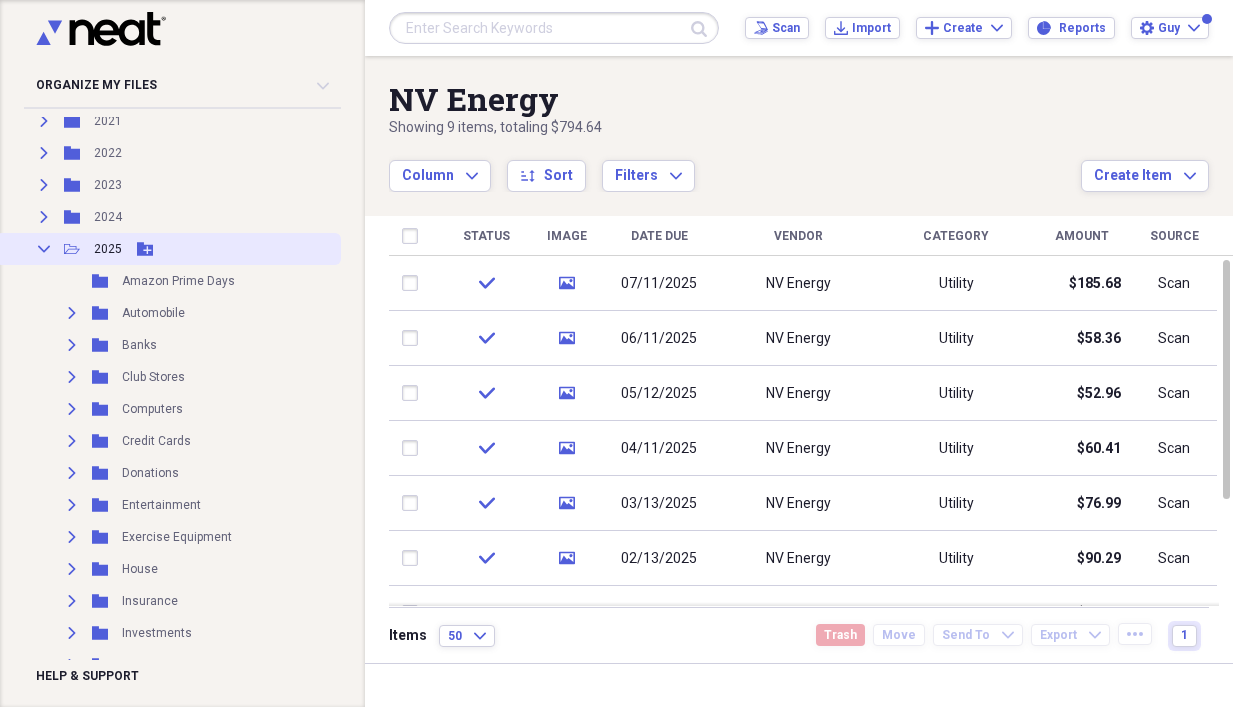 click on "Collapse" 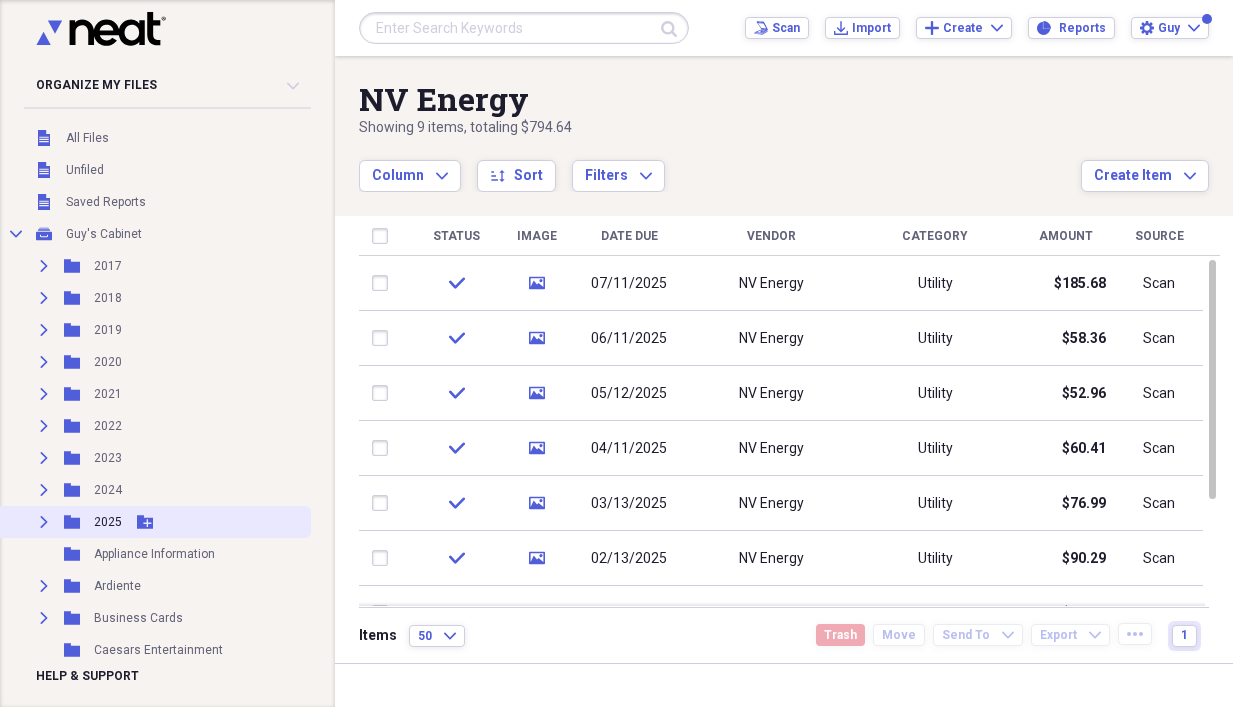 scroll, scrollTop: 0, scrollLeft: 0, axis: both 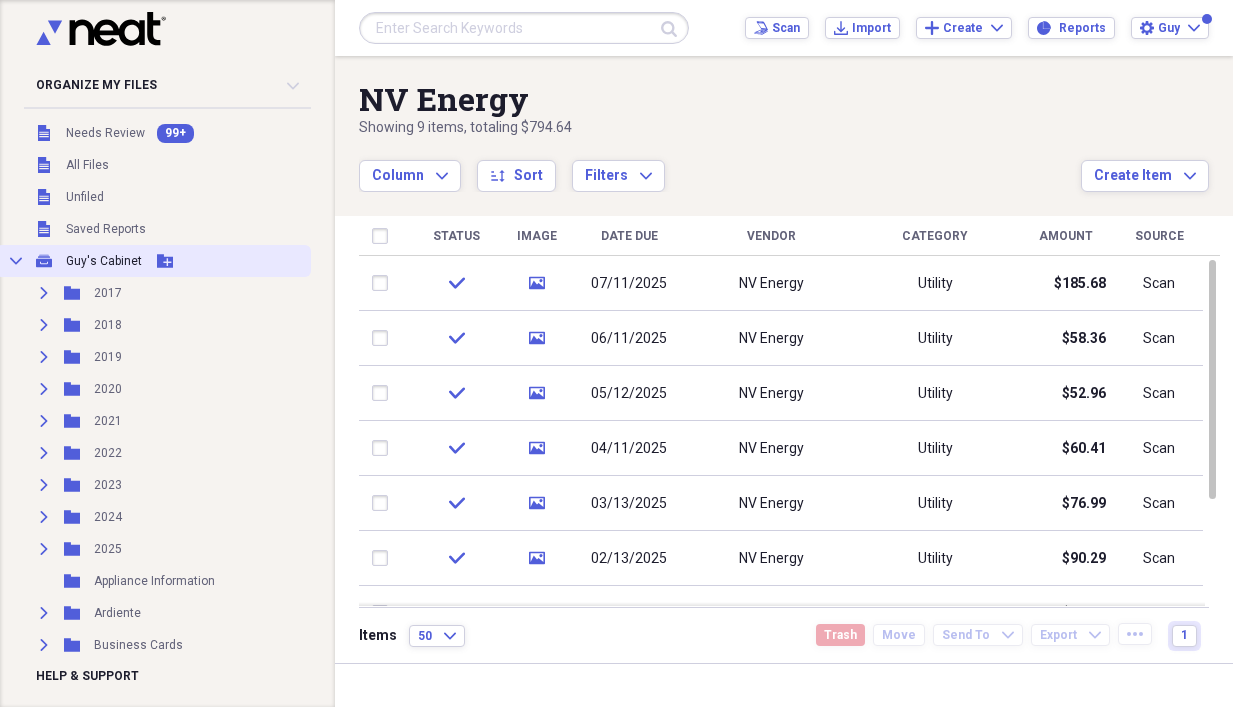 click 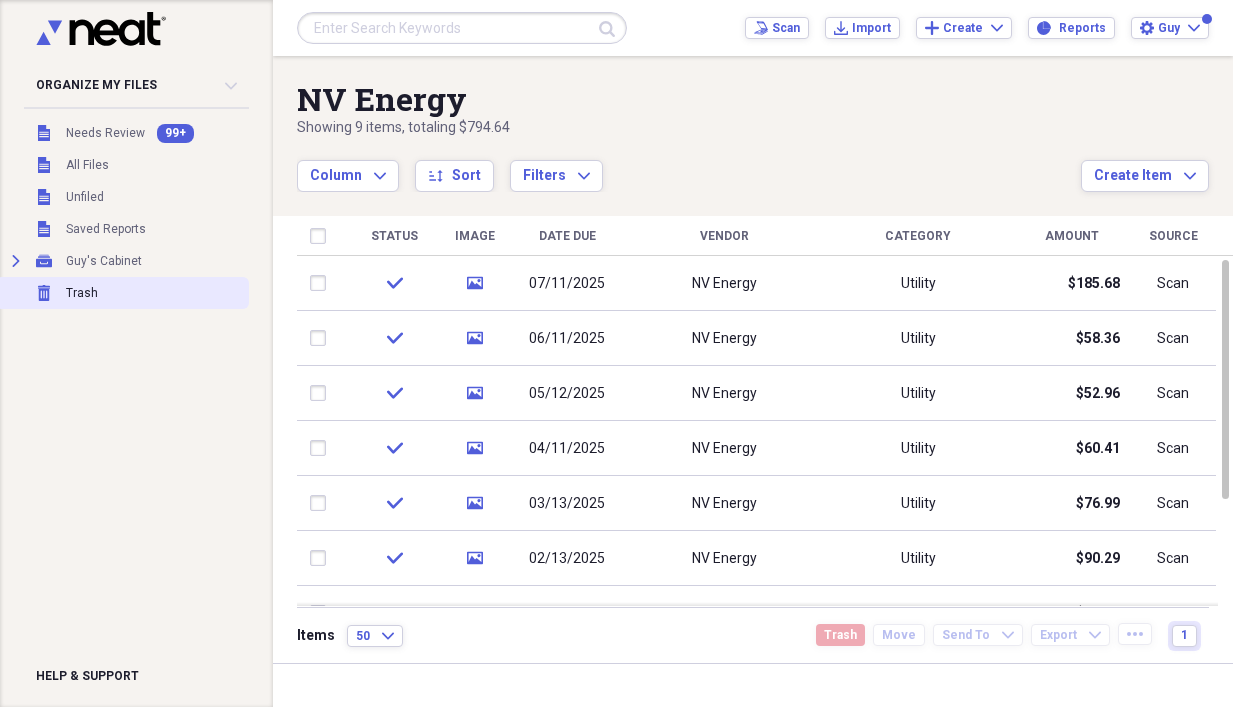 click on "Trash Trash" at bounding box center [122, 293] 